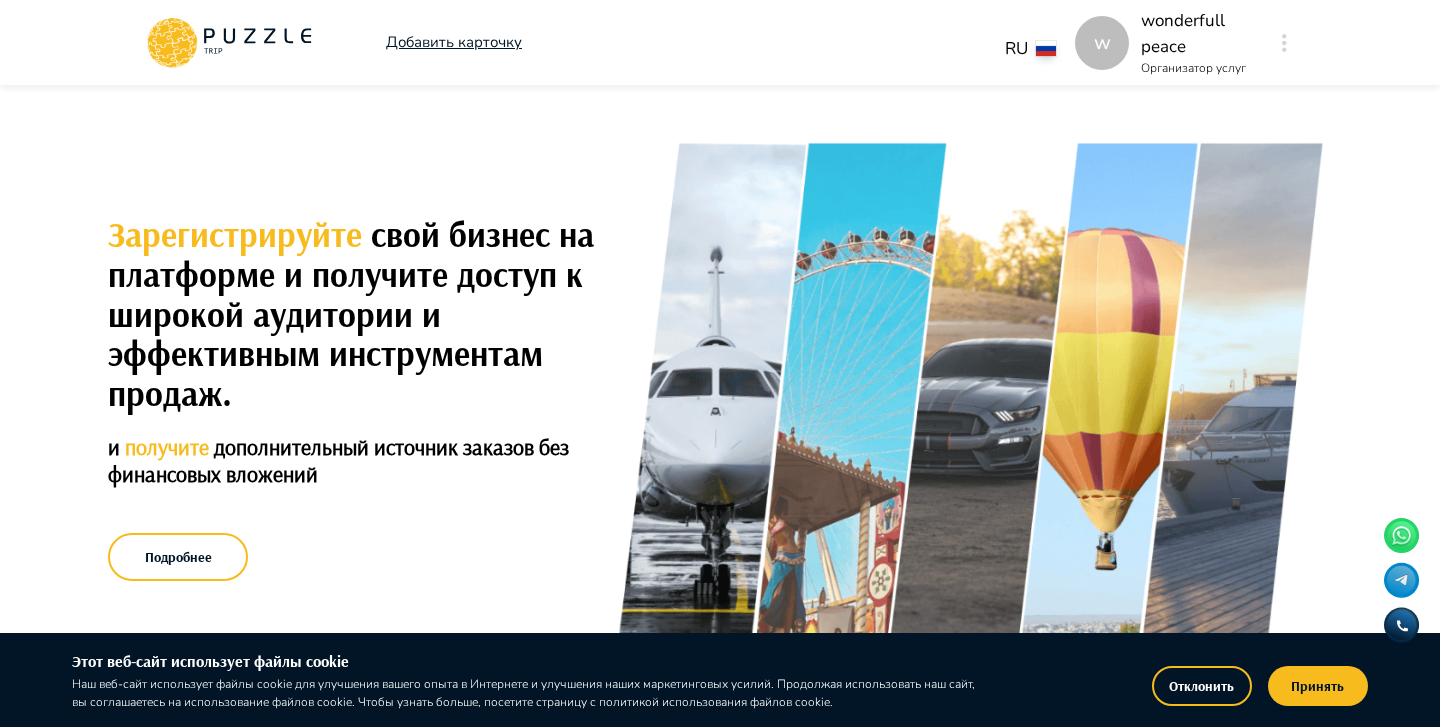 scroll, scrollTop: 0, scrollLeft: 0, axis: both 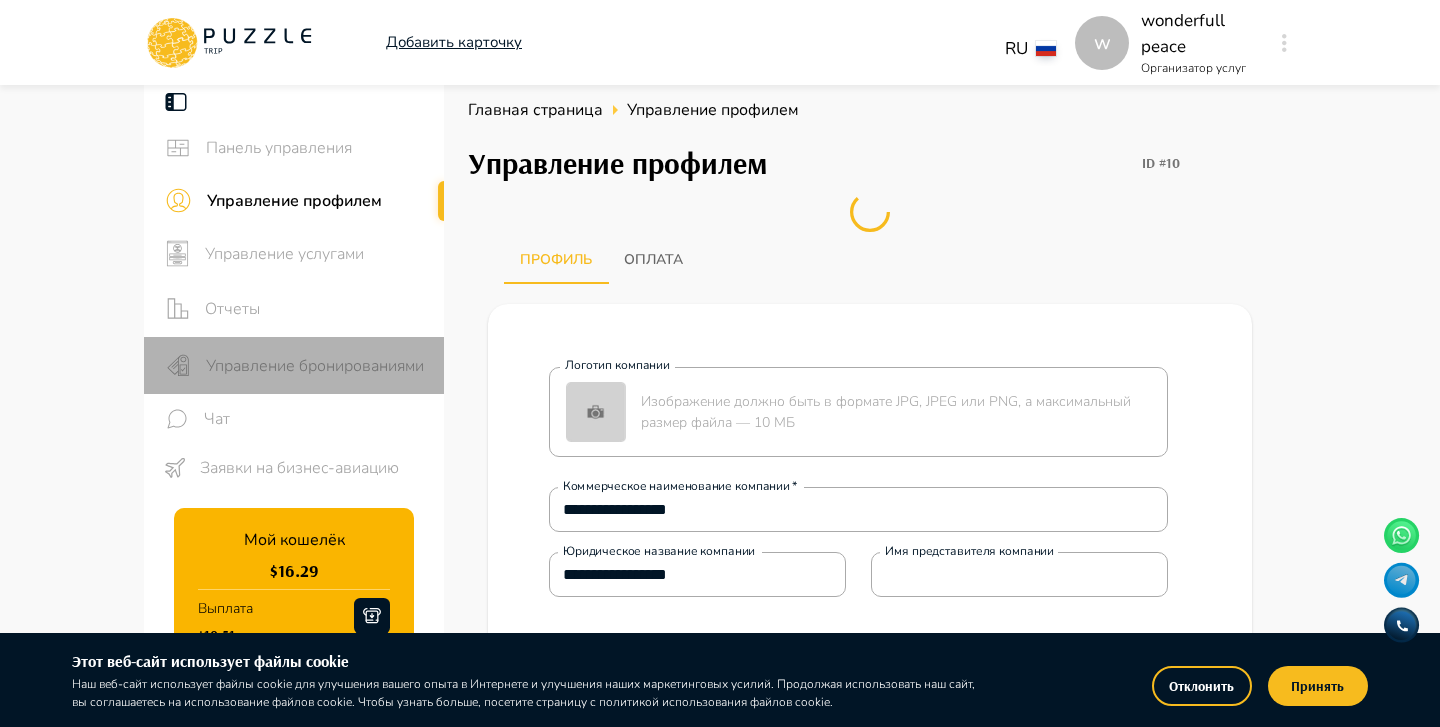 click on "Управление бронированиями" at bounding box center [317, 366] 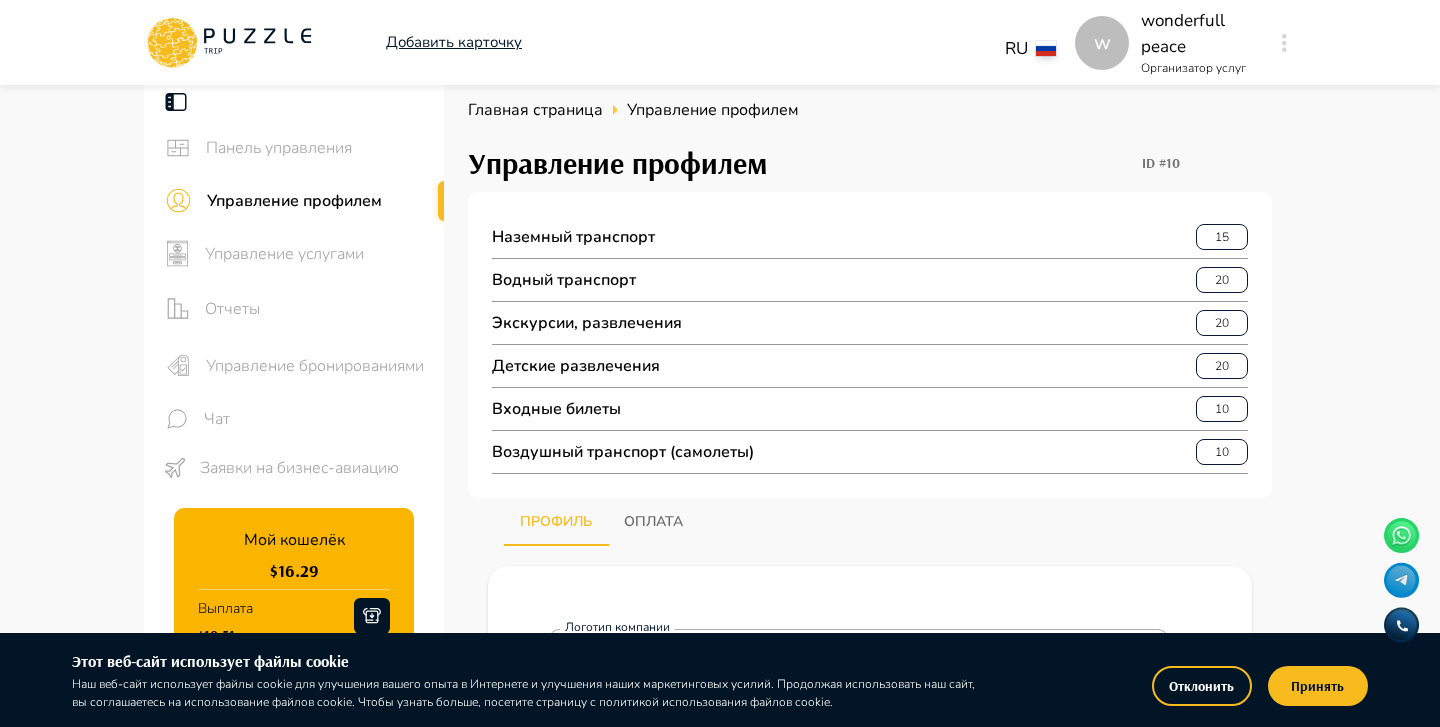 click on "Отклонить" at bounding box center [1202, 686] 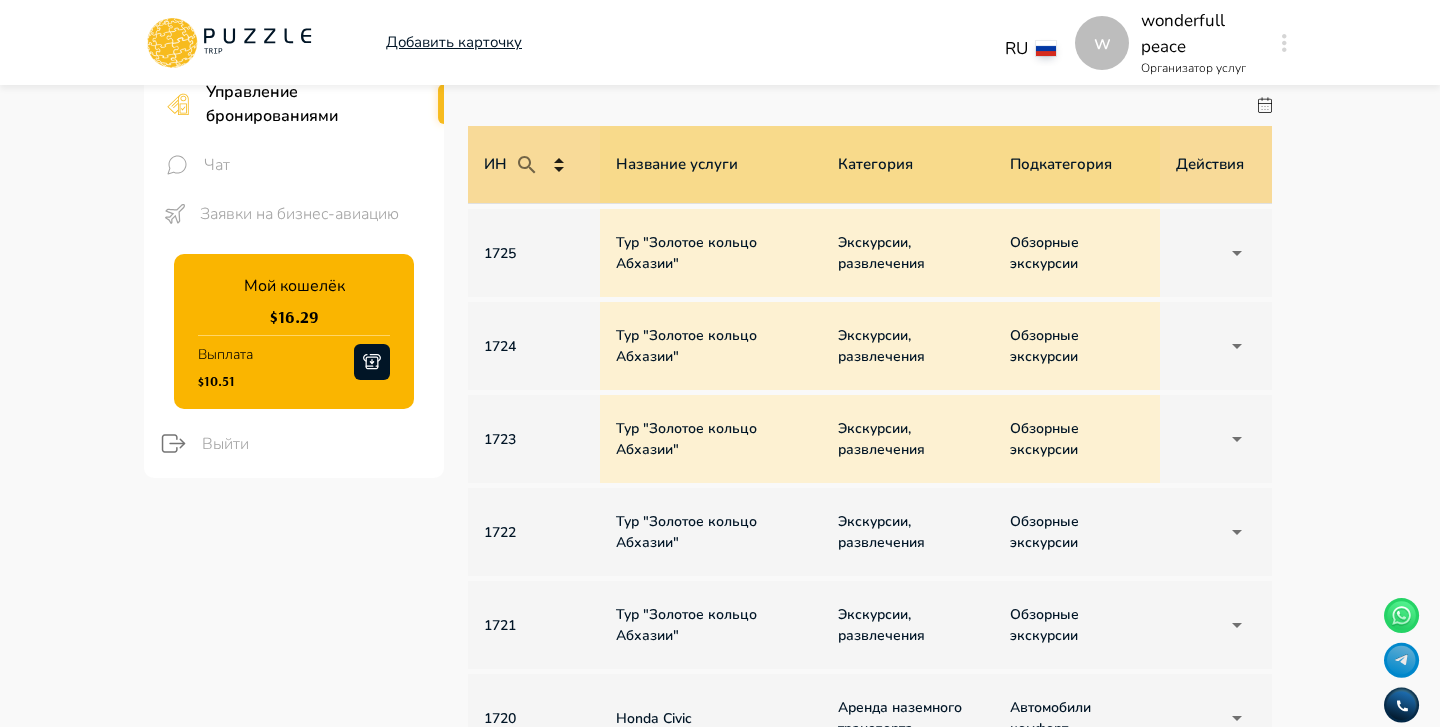 scroll, scrollTop: 393, scrollLeft: 0, axis: vertical 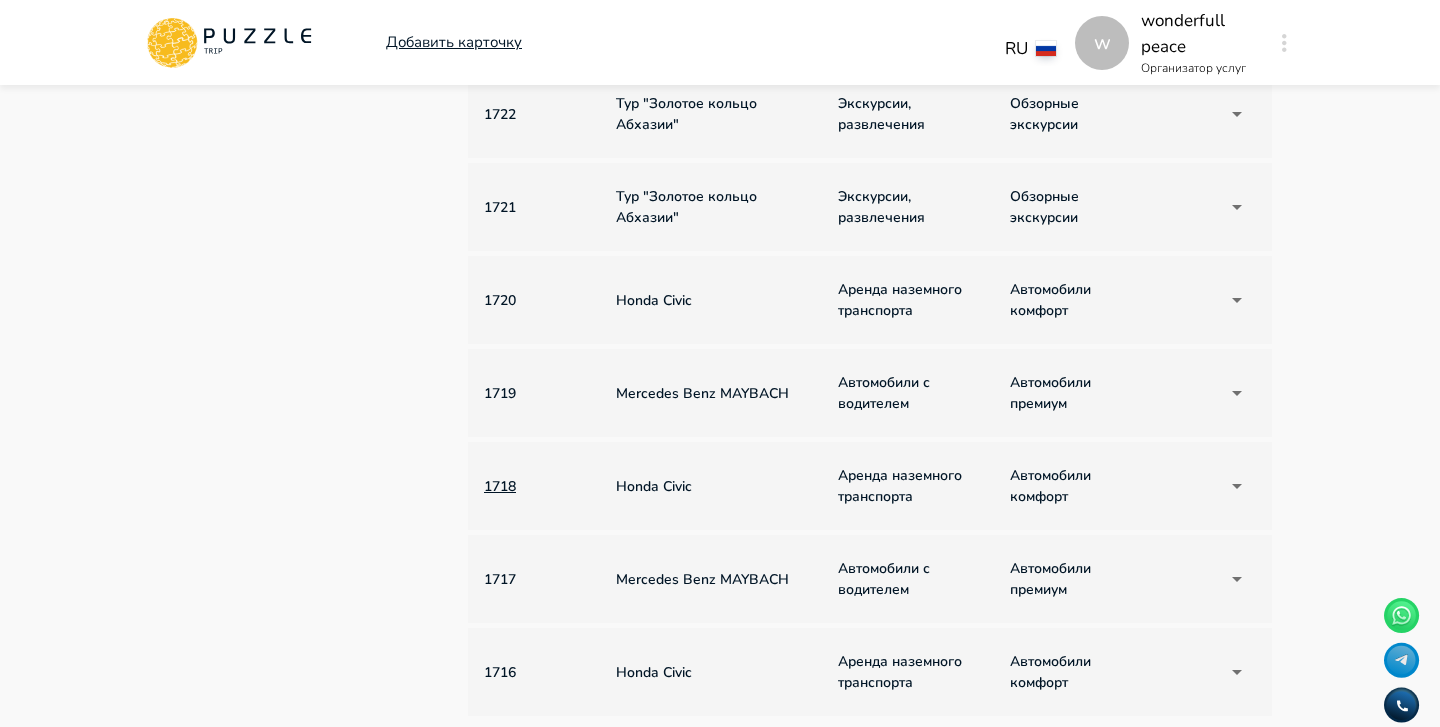 click on "1718" at bounding box center [534, 486] 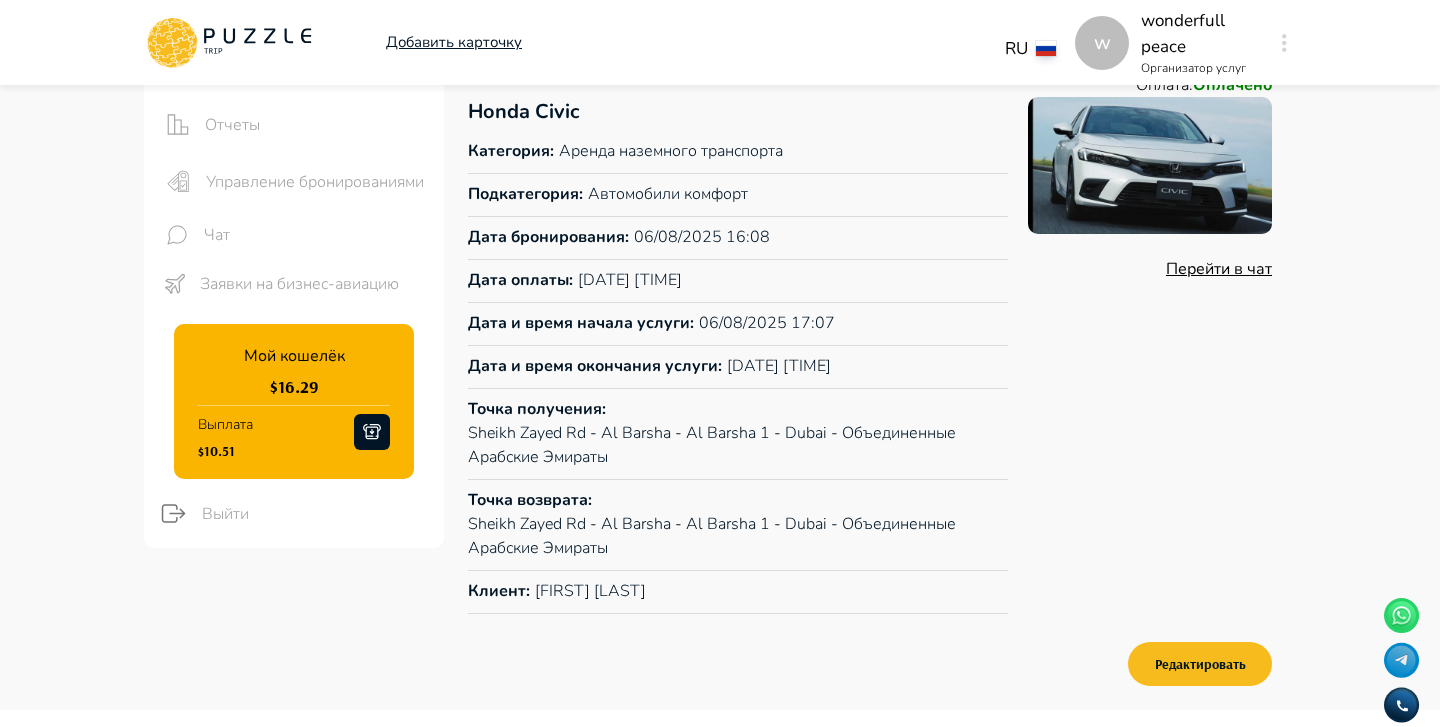 scroll, scrollTop: 174, scrollLeft: 0, axis: vertical 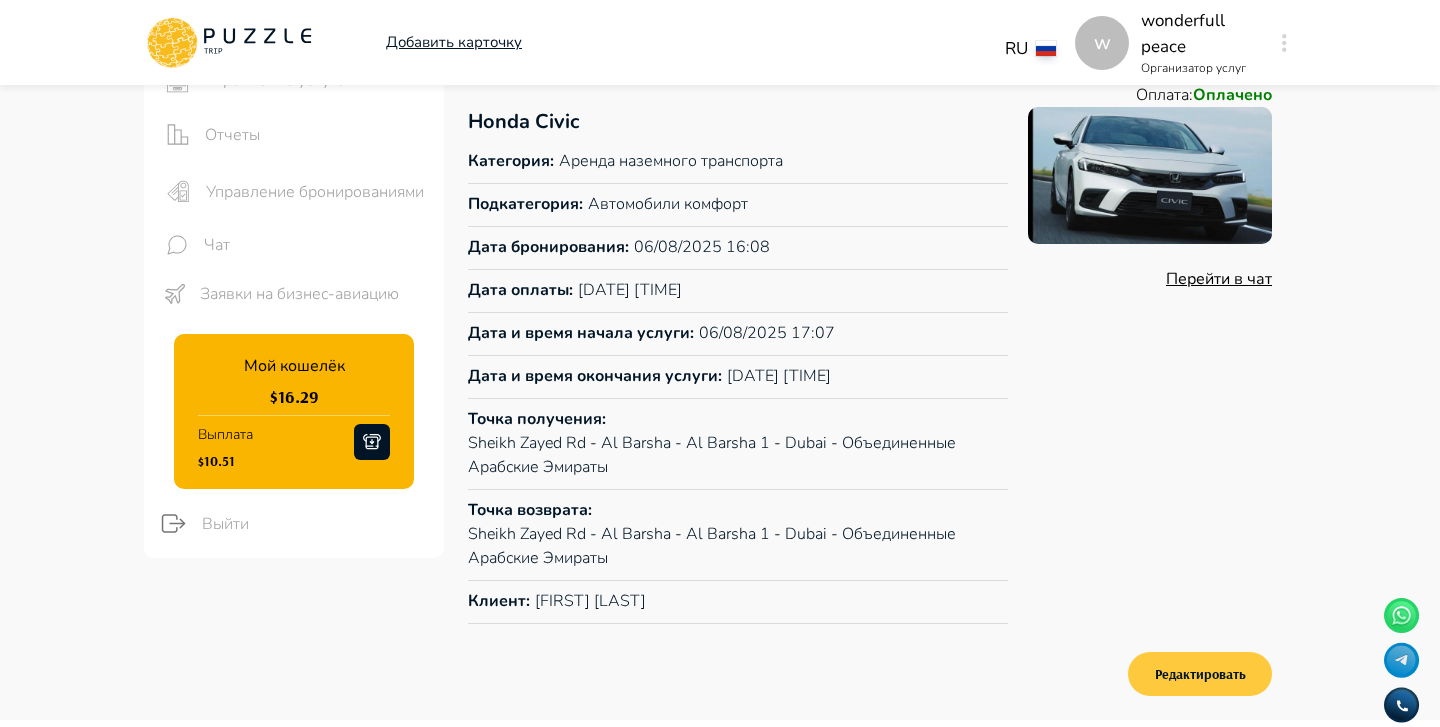 click on "Редактировать" at bounding box center (1200, 674) 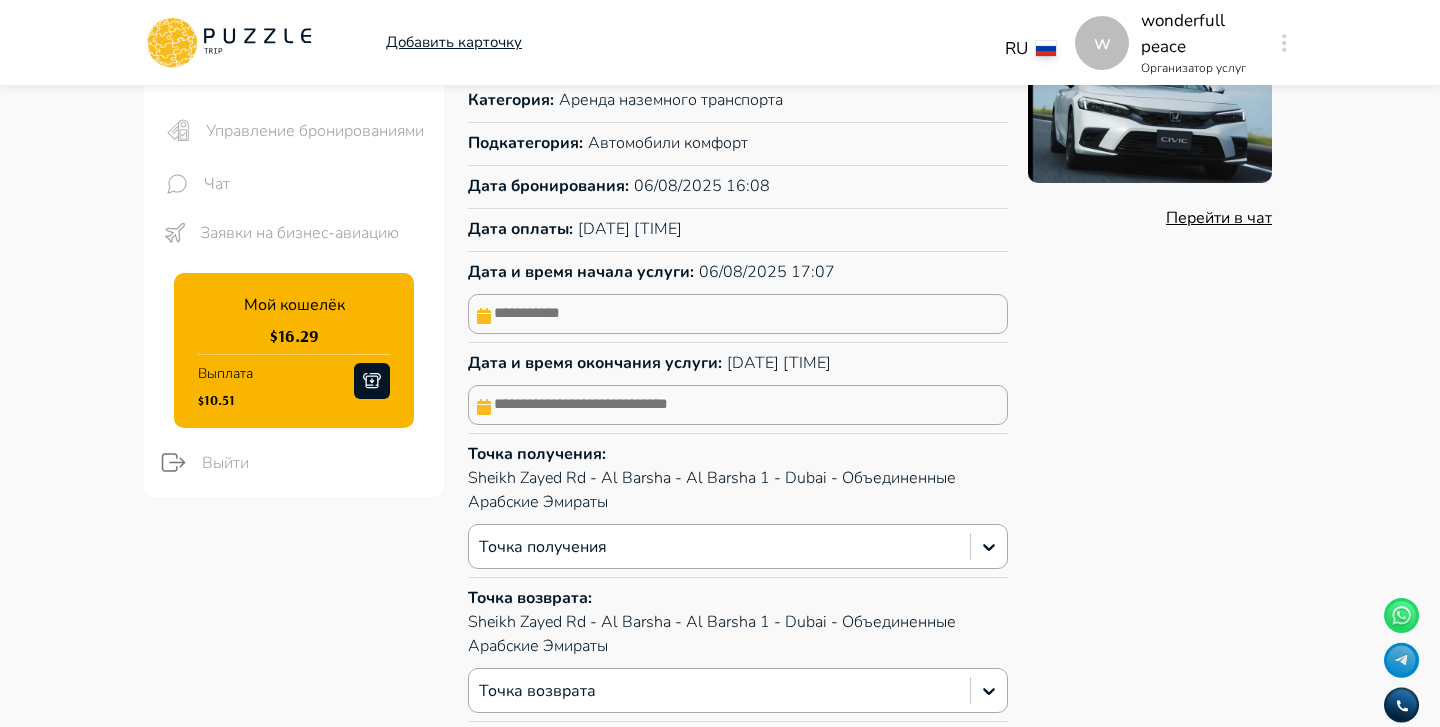 scroll, scrollTop: 290, scrollLeft: 0, axis: vertical 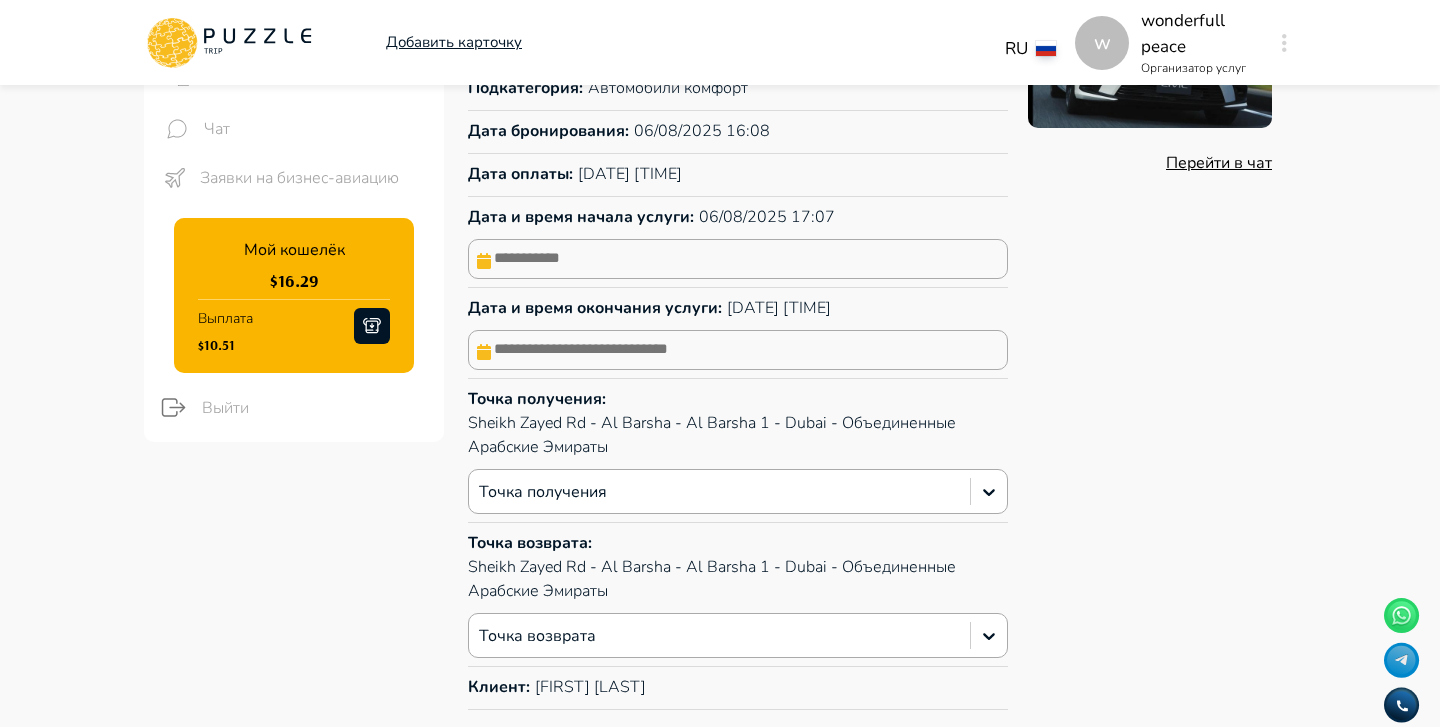 click at bounding box center (738, 259) 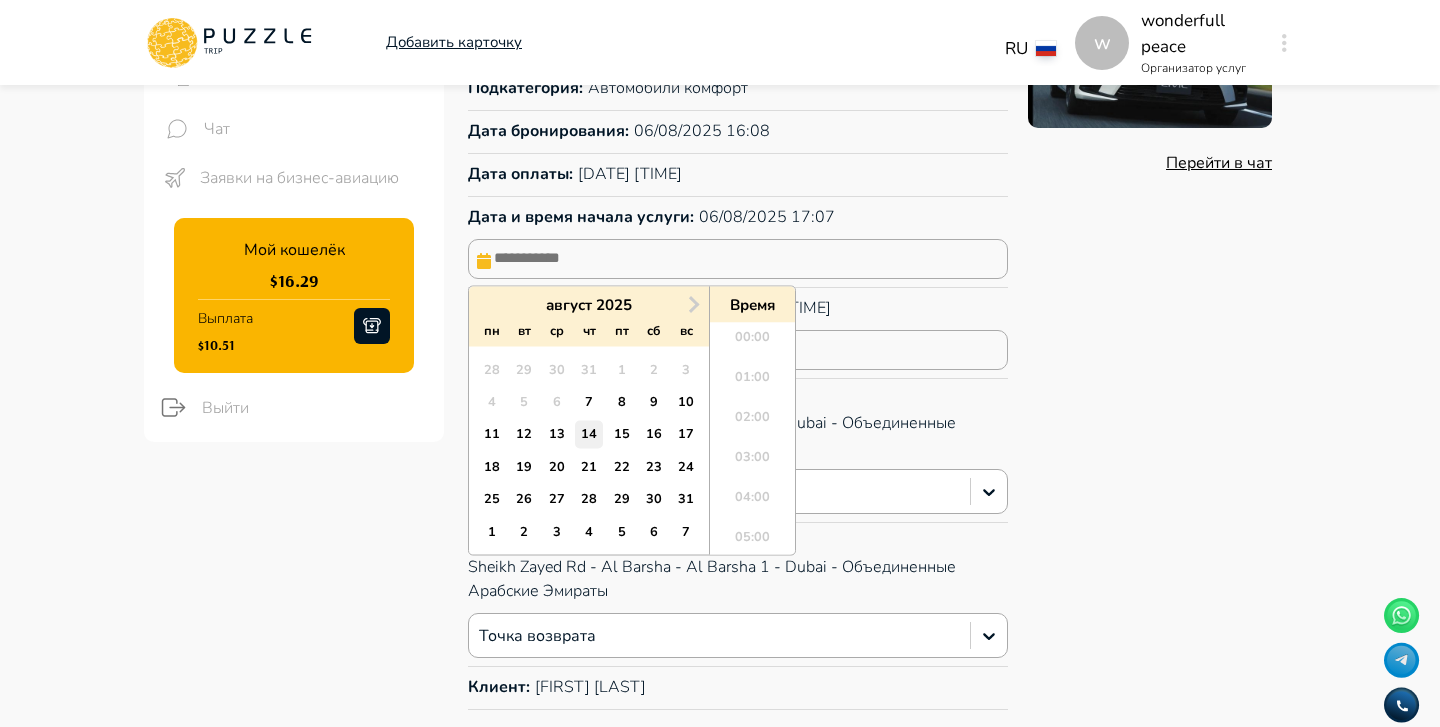 scroll, scrollTop: 544, scrollLeft: 0, axis: vertical 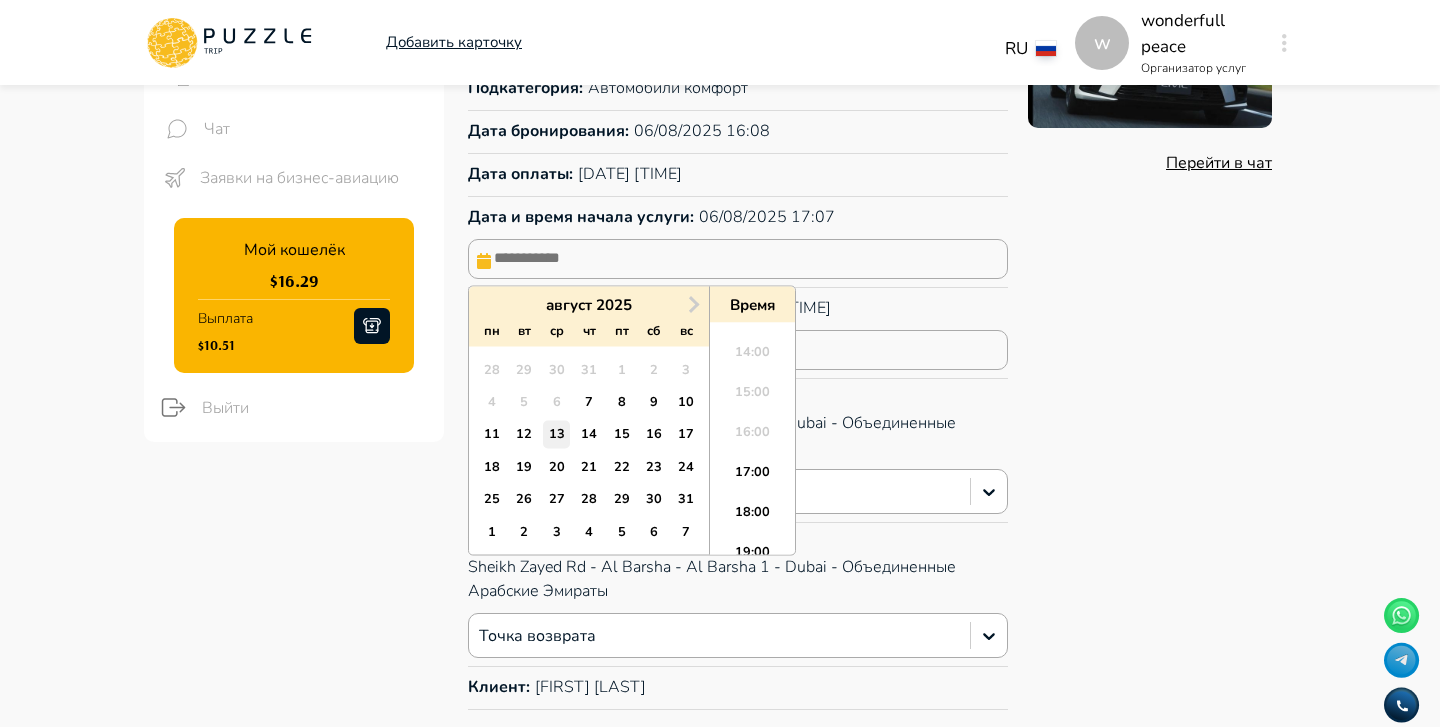 click on "13" at bounding box center [556, 434] 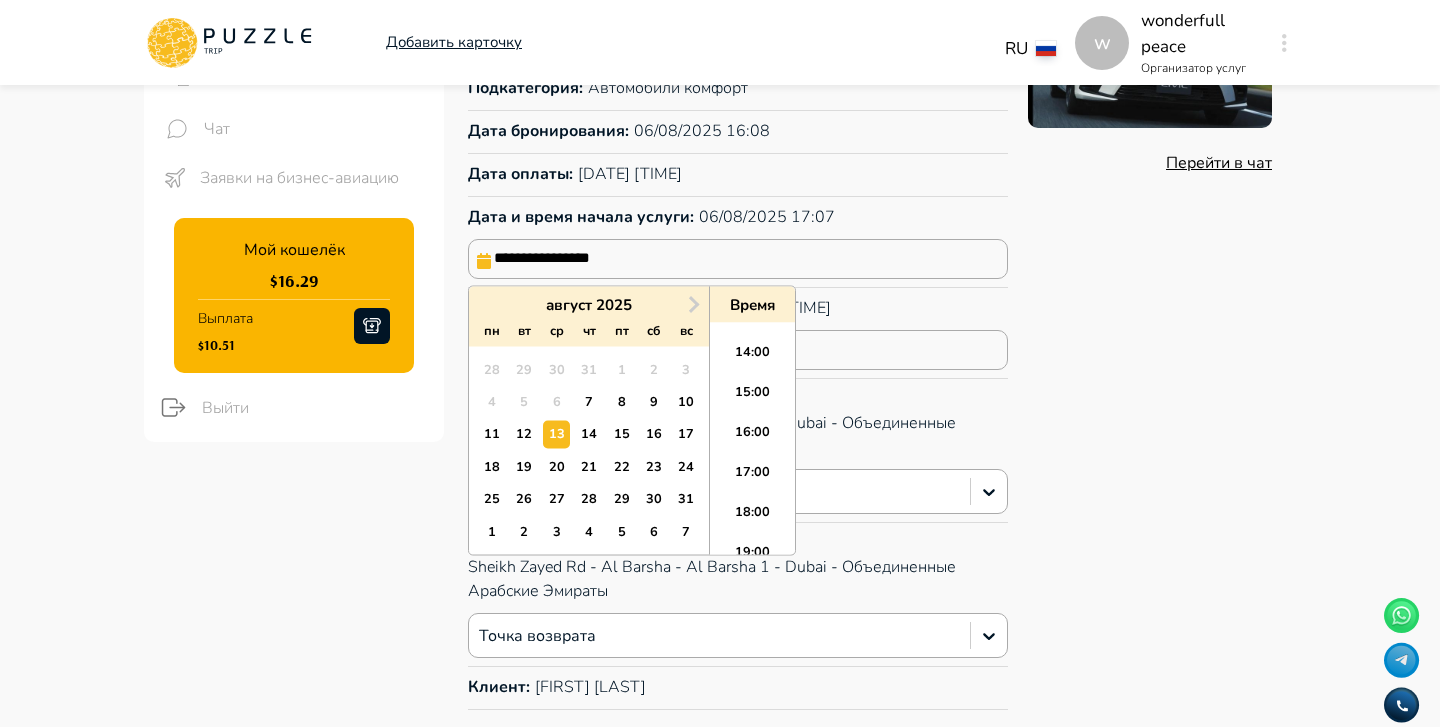 scroll, scrollTop: 296, scrollLeft: 0, axis: vertical 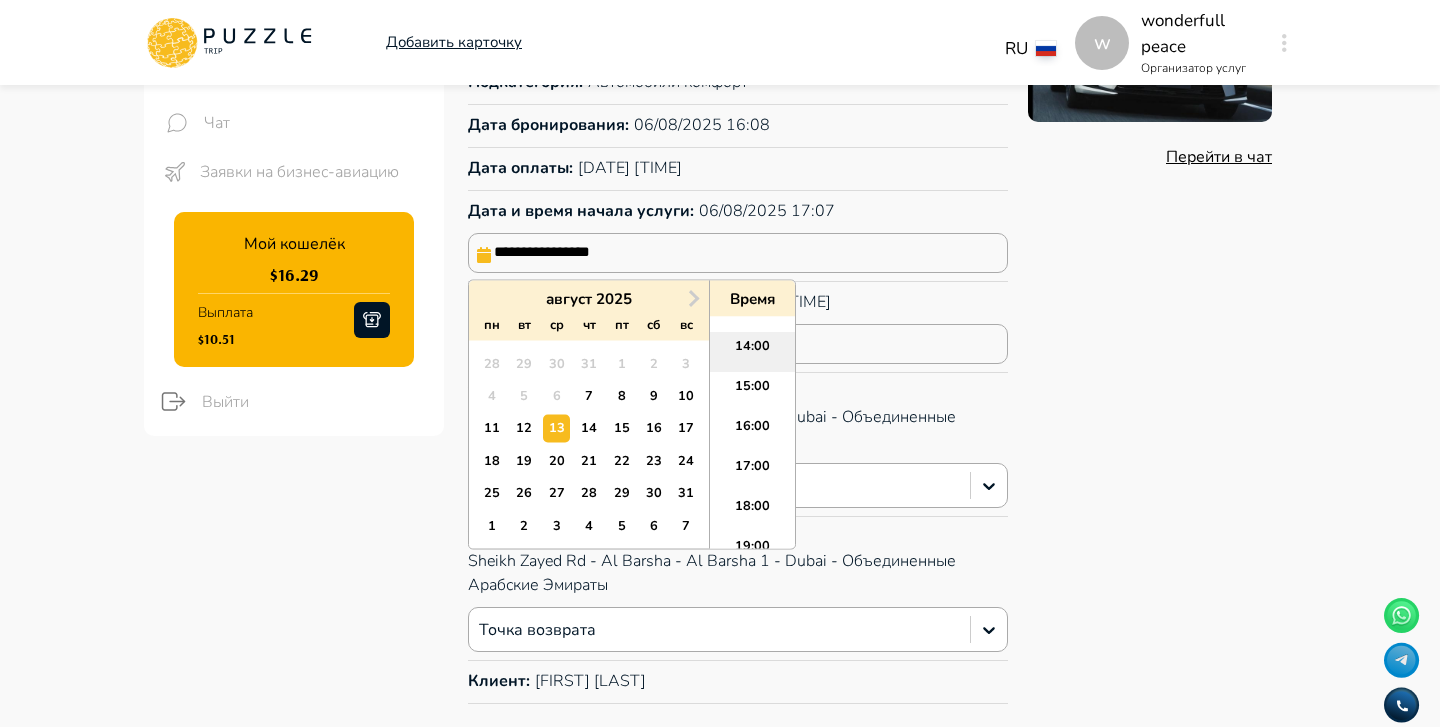 click on "14:00" at bounding box center [752, 353] 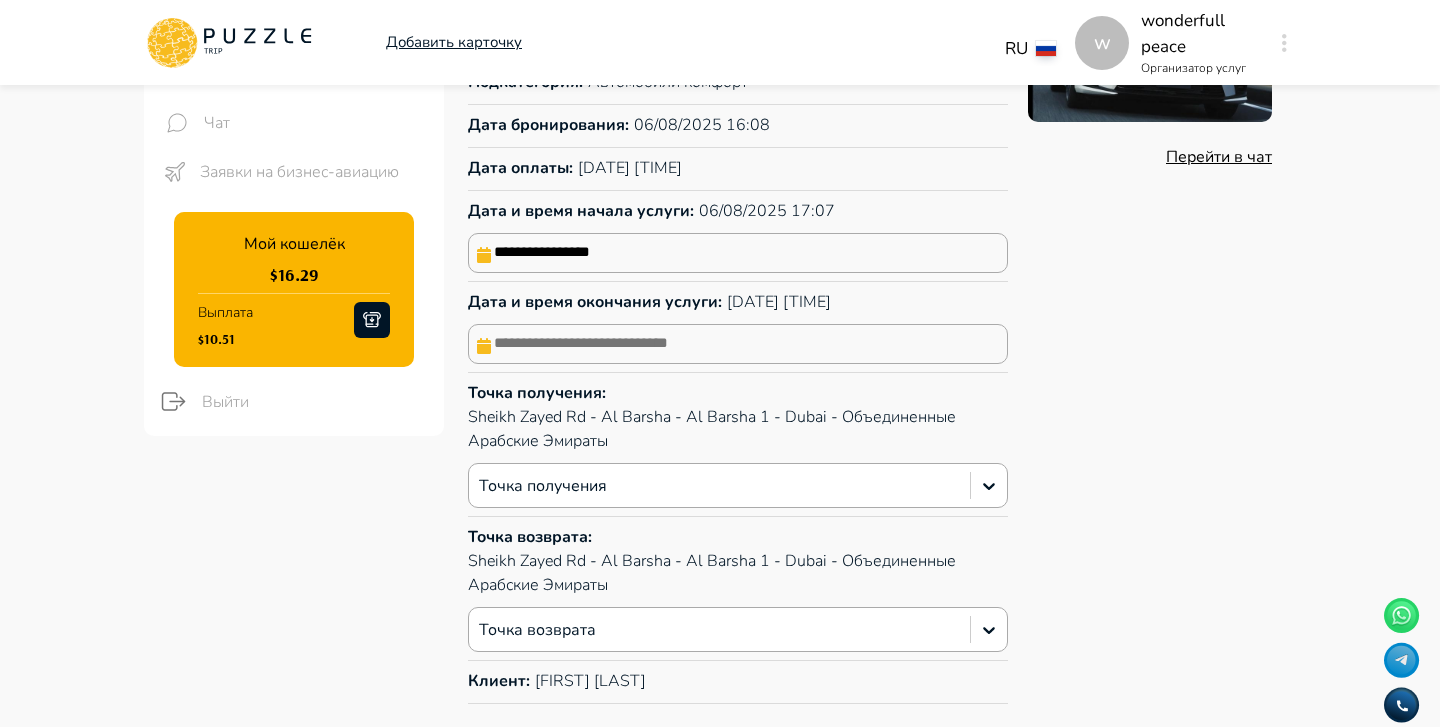 click at bounding box center [738, 344] 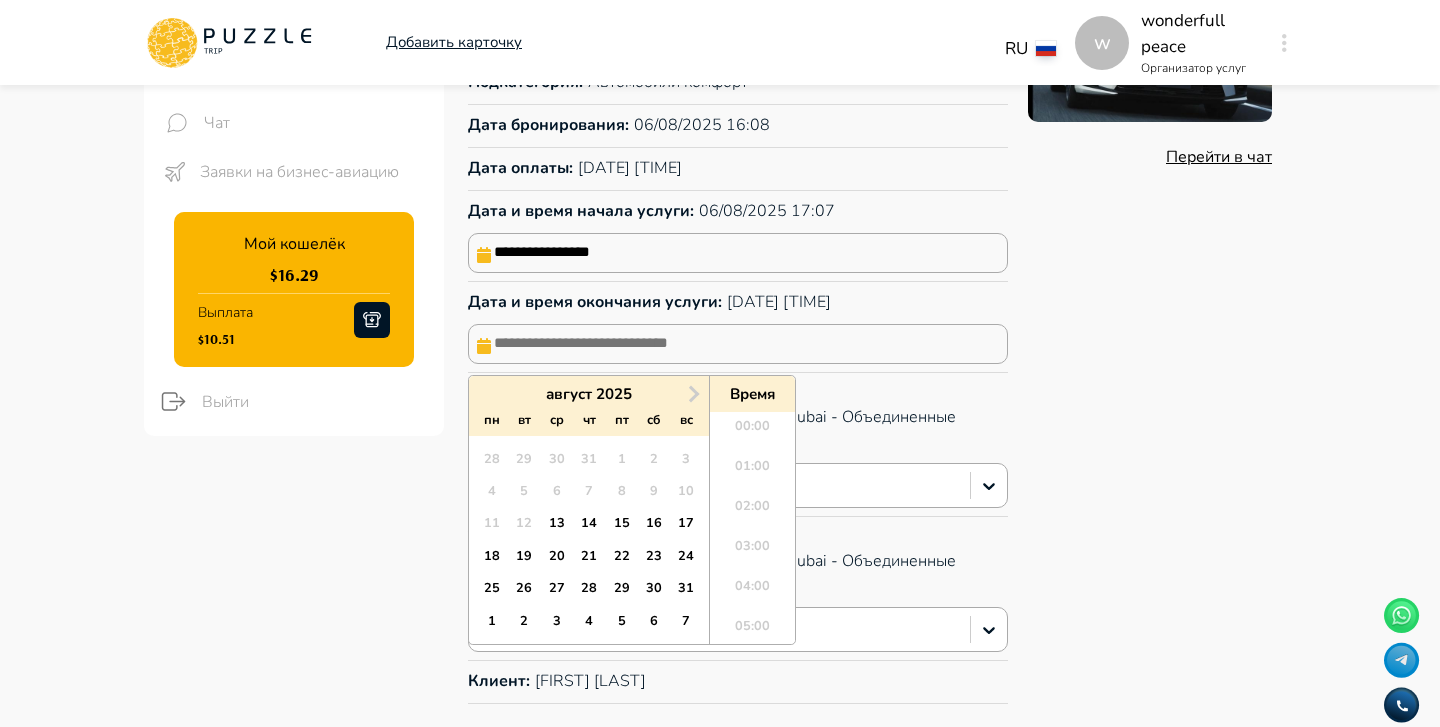 scroll, scrollTop: 544, scrollLeft: 0, axis: vertical 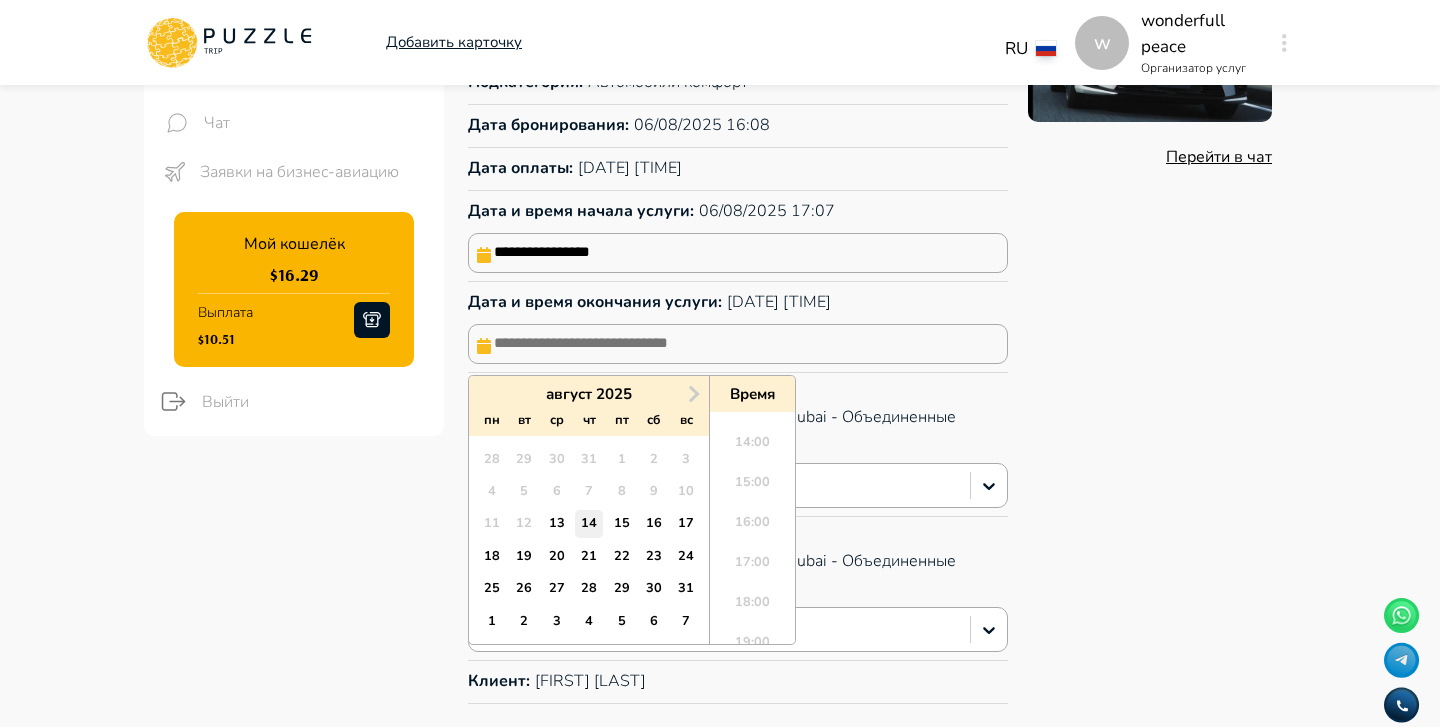 click on "14" at bounding box center (588, 523) 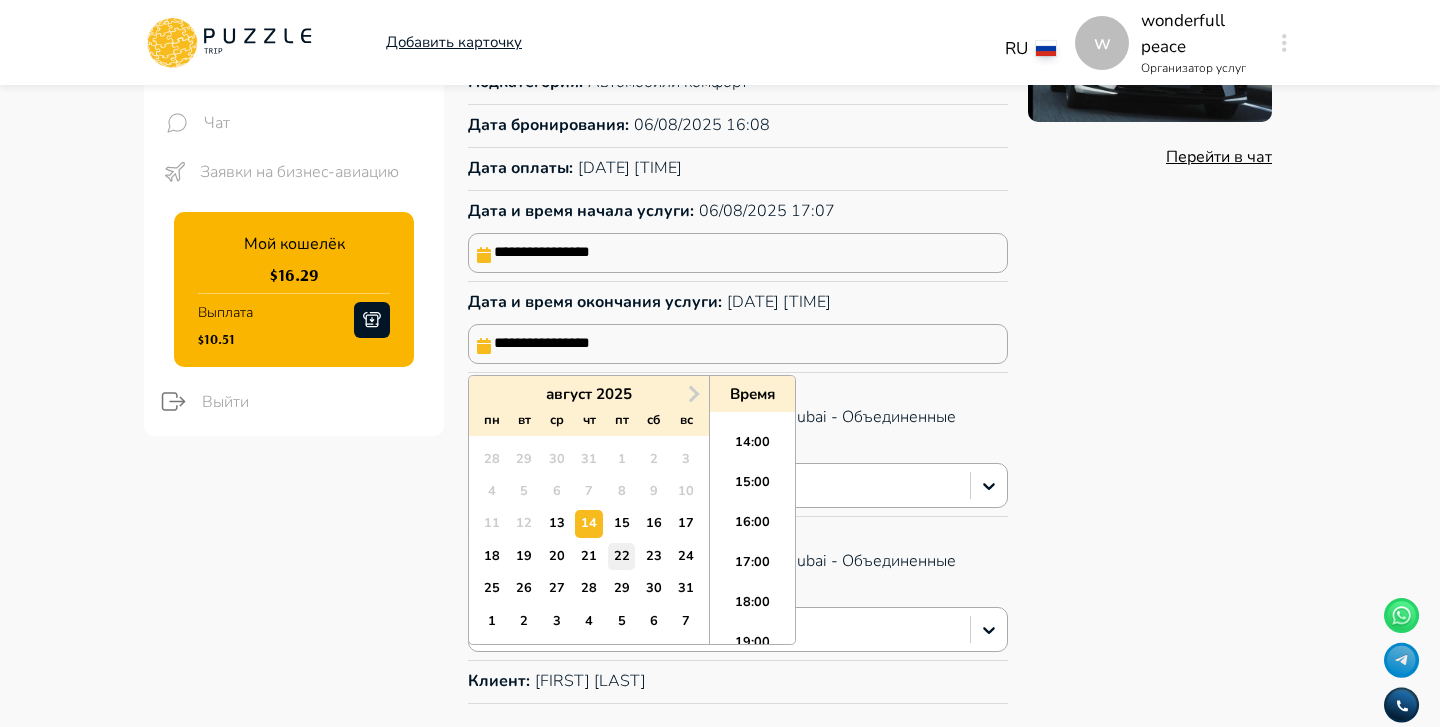 click on "22" at bounding box center (621, 556) 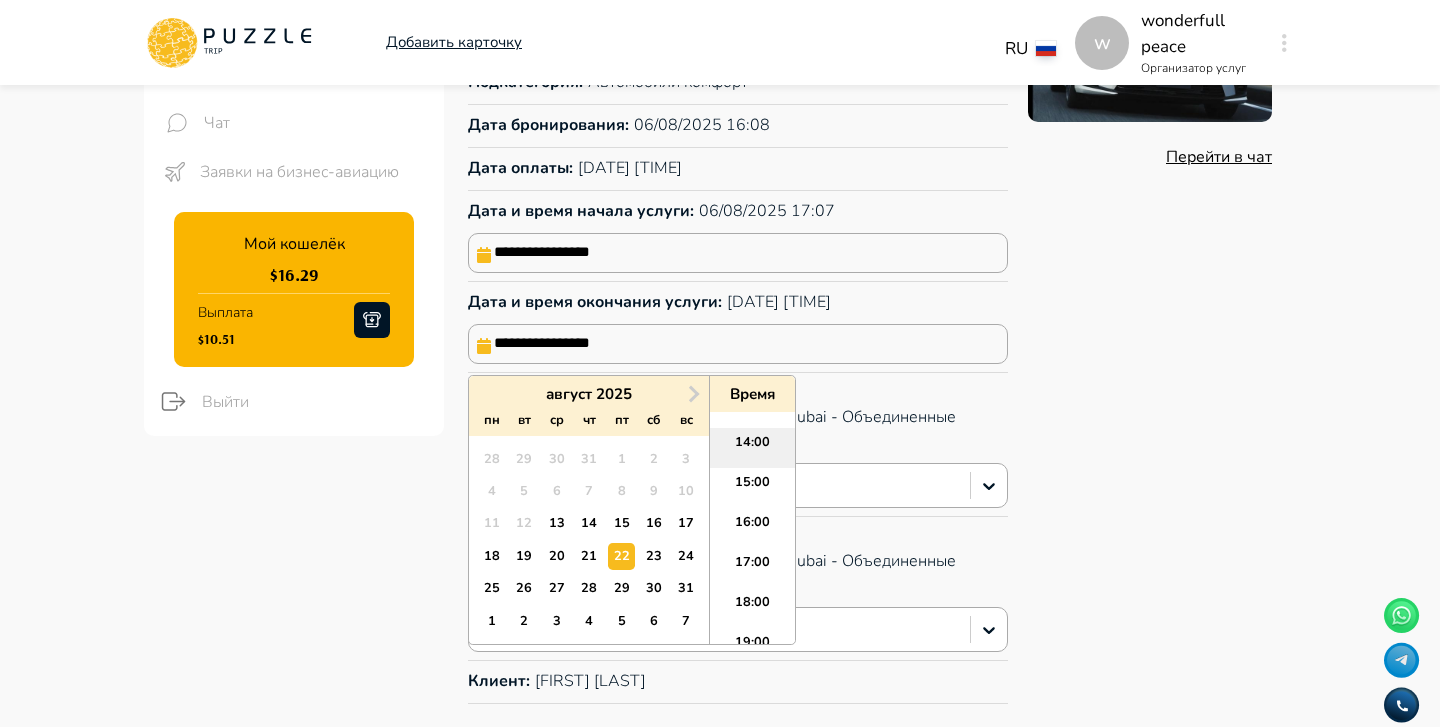 click on "14:00" at bounding box center [752, 448] 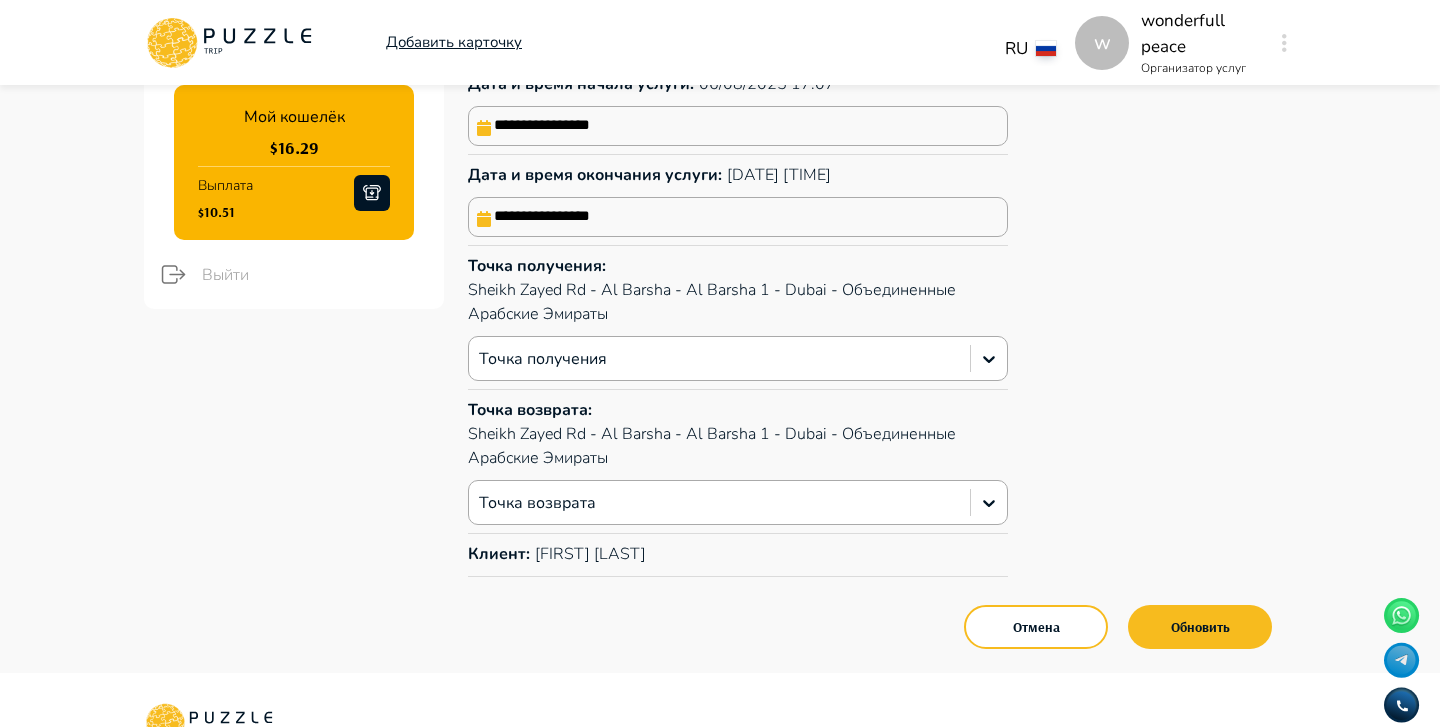 scroll, scrollTop: 447, scrollLeft: 0, axis: vertical 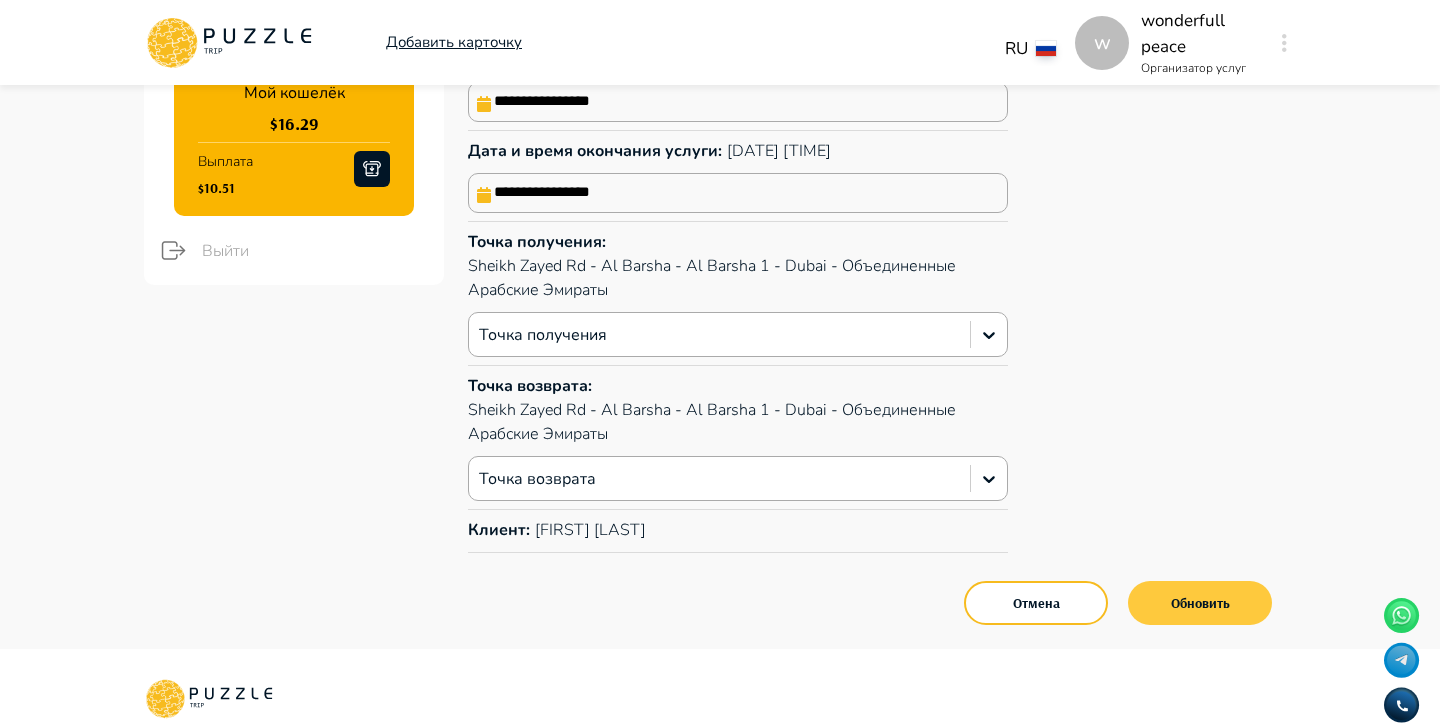 click on "Обновить" at bounding box center (1200, 603) 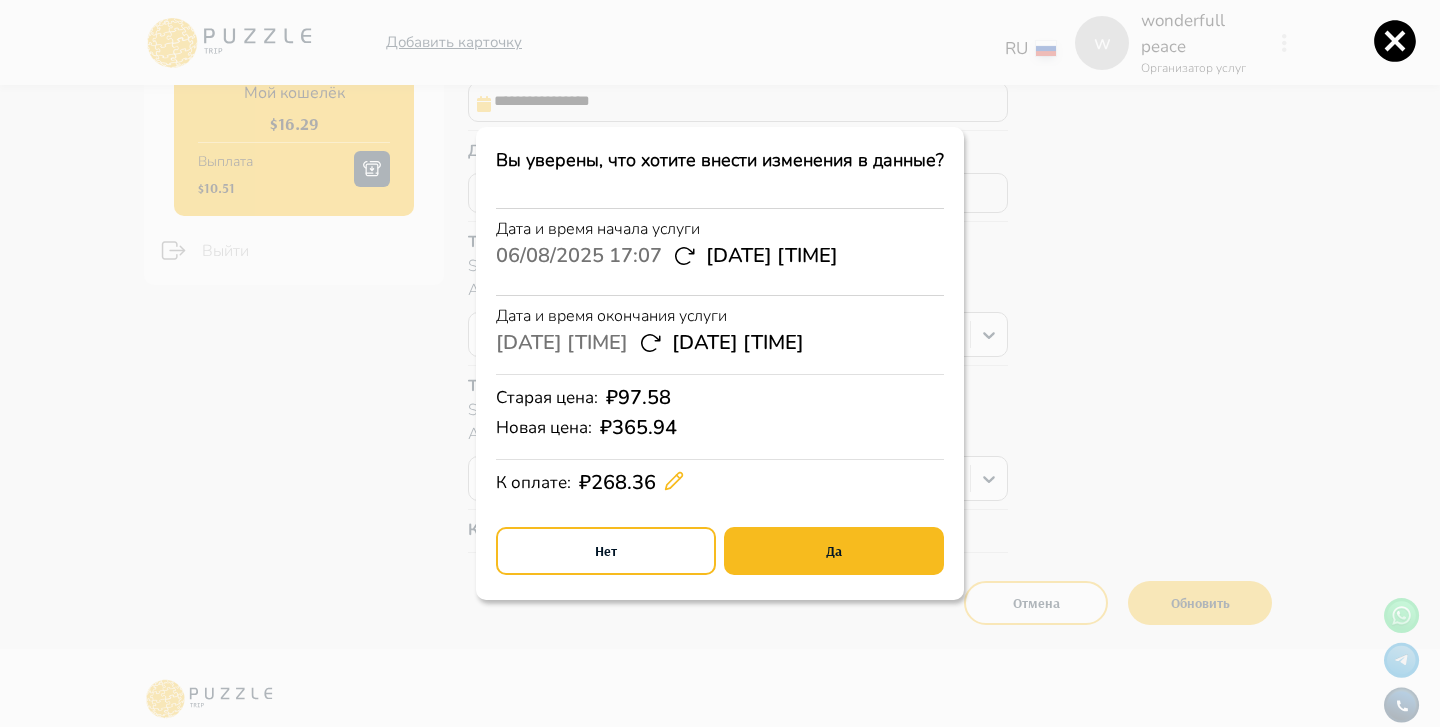 drag, startPoint x: 497, startPoint y: 482, endPoint x: 557, endPoint y: 483, distance: 60.00833 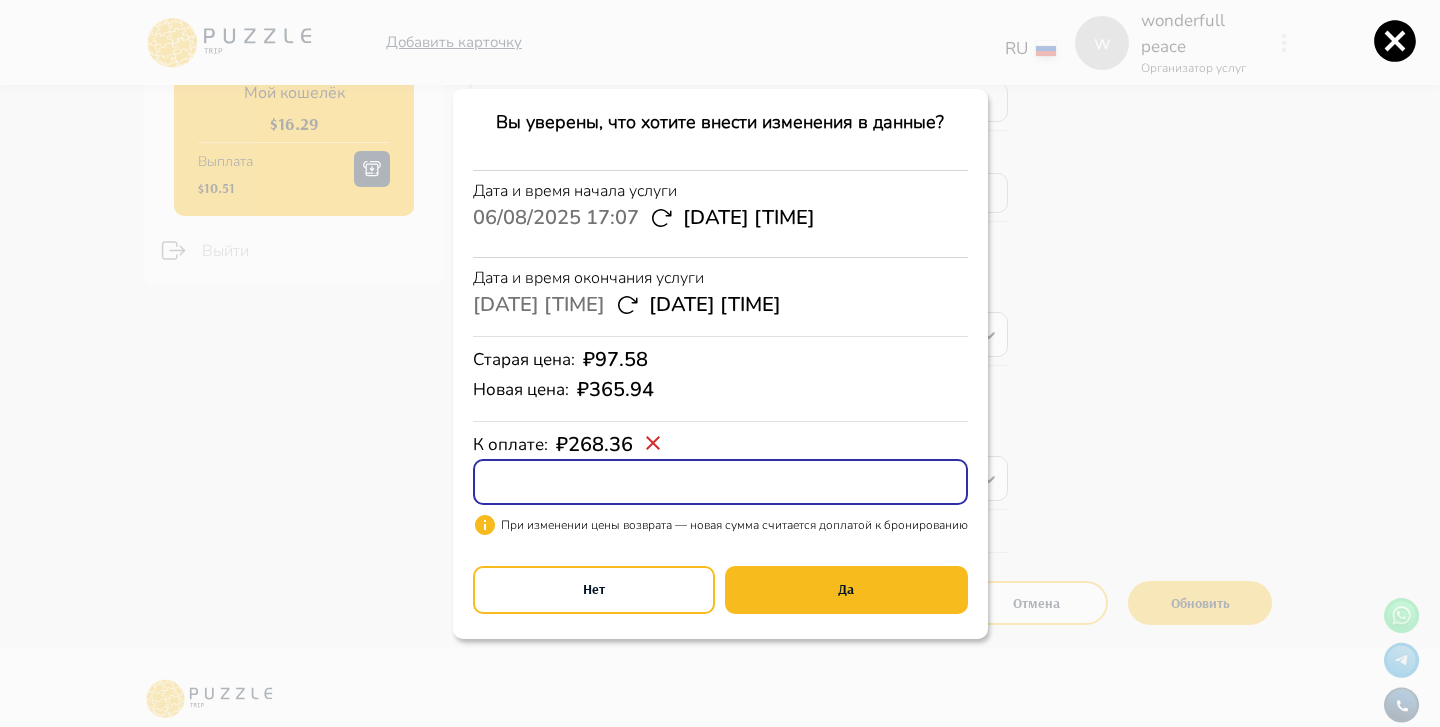 click at bounding box center [720, 482] 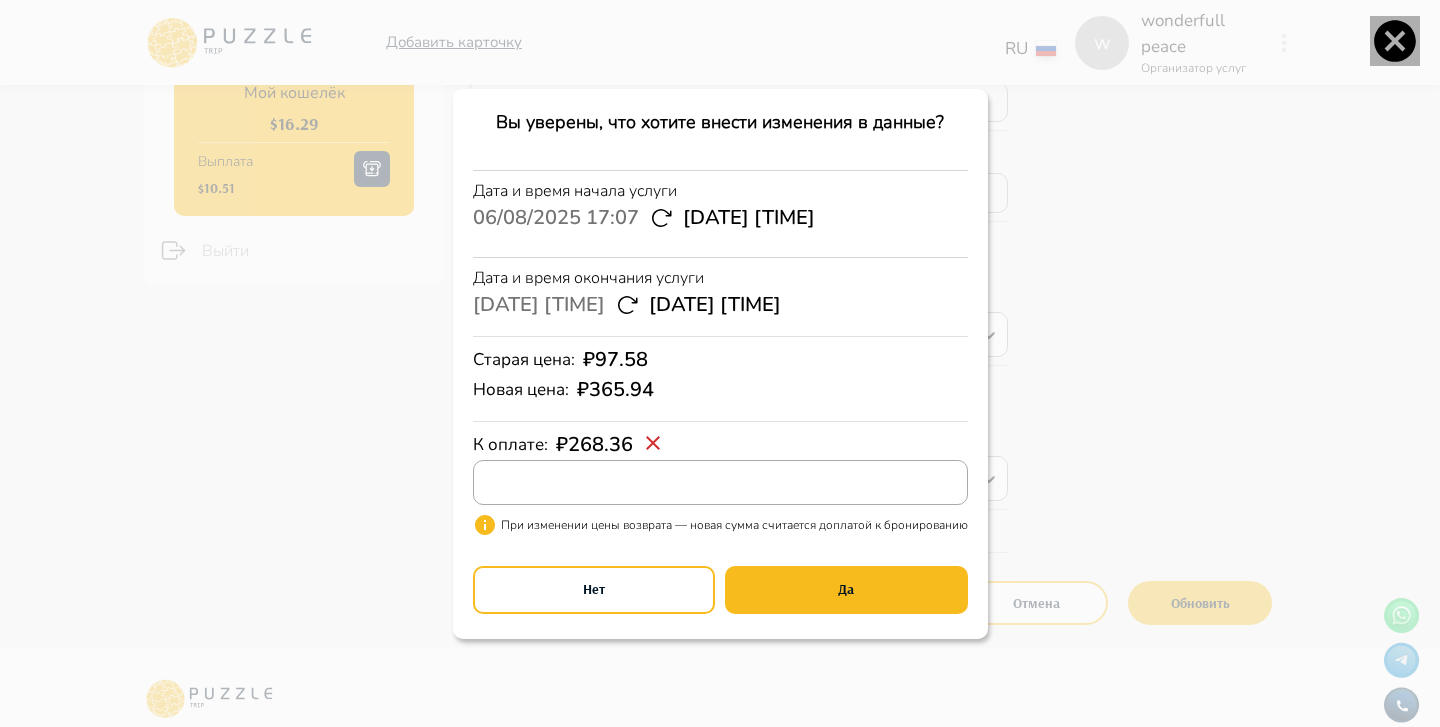 click 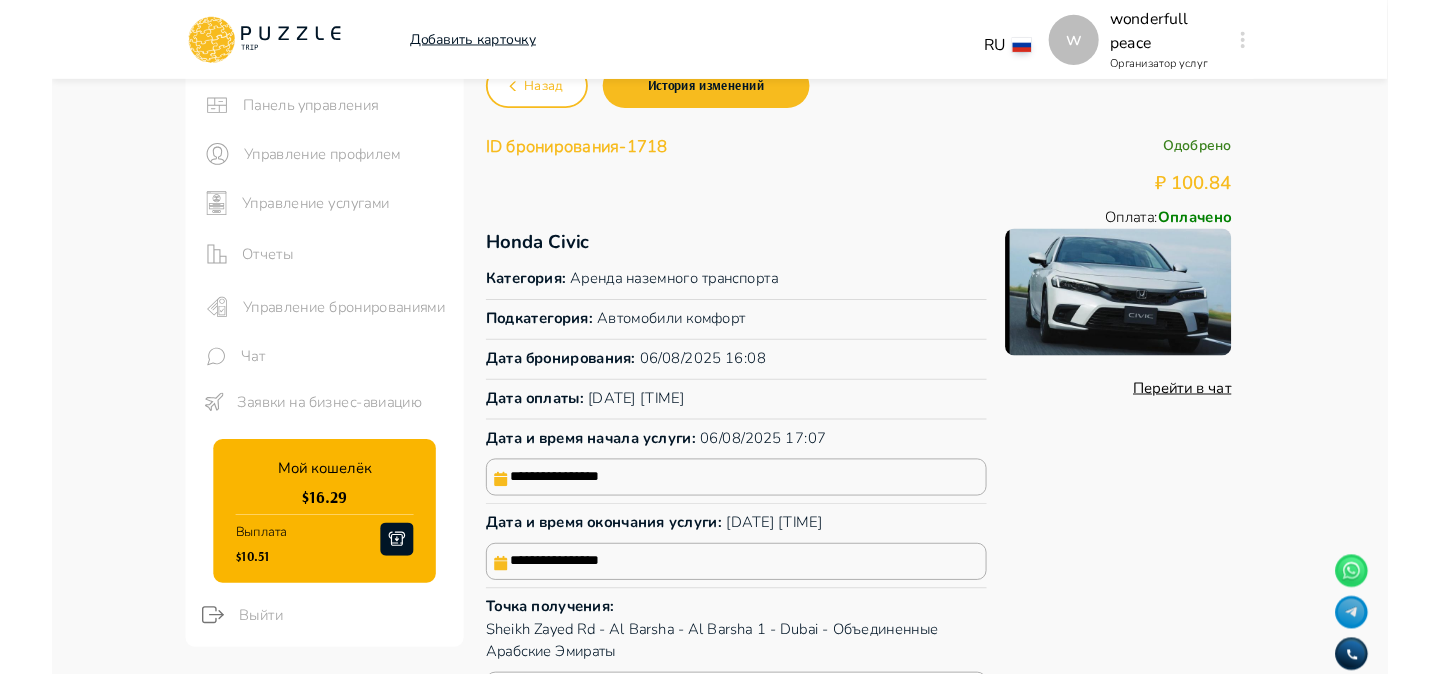 scroll, scrollTop: 17, scrollLeft: 0, axis: vertical 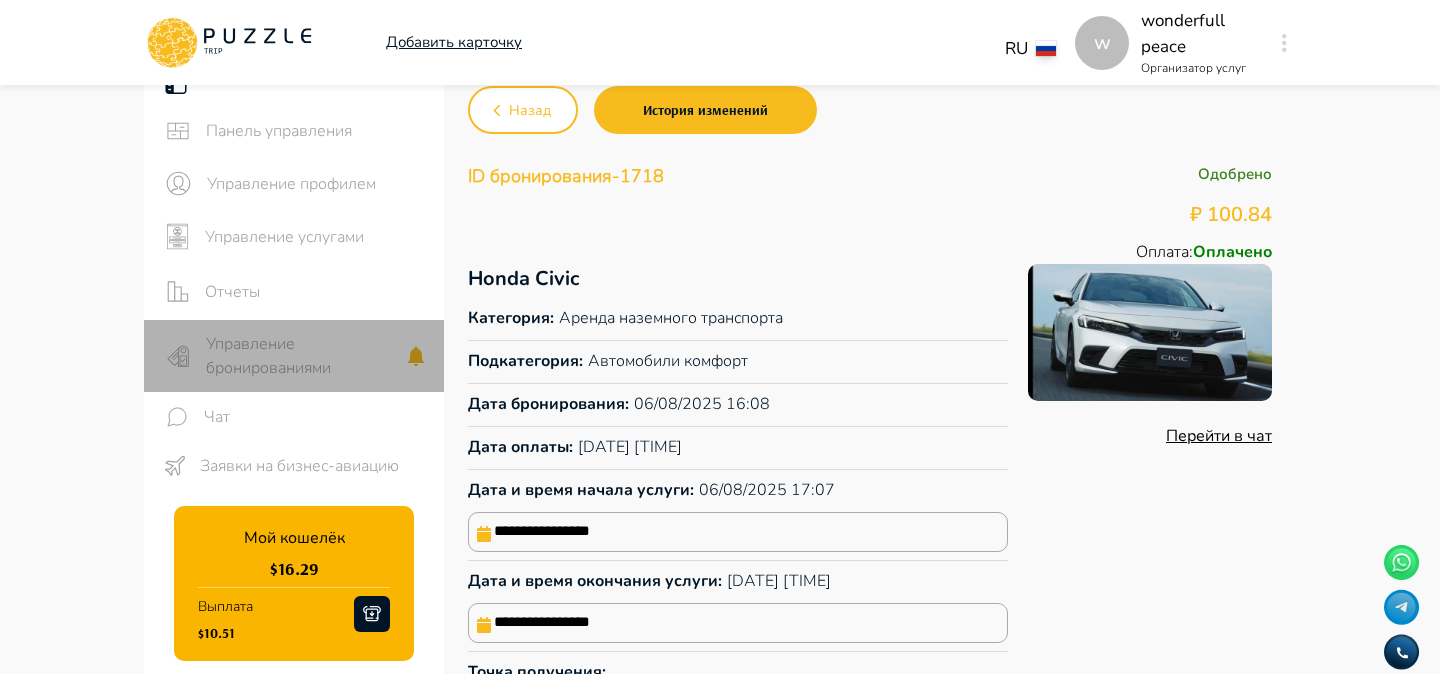 click on "Управление бронированиями" at bounding box center [305, 356] 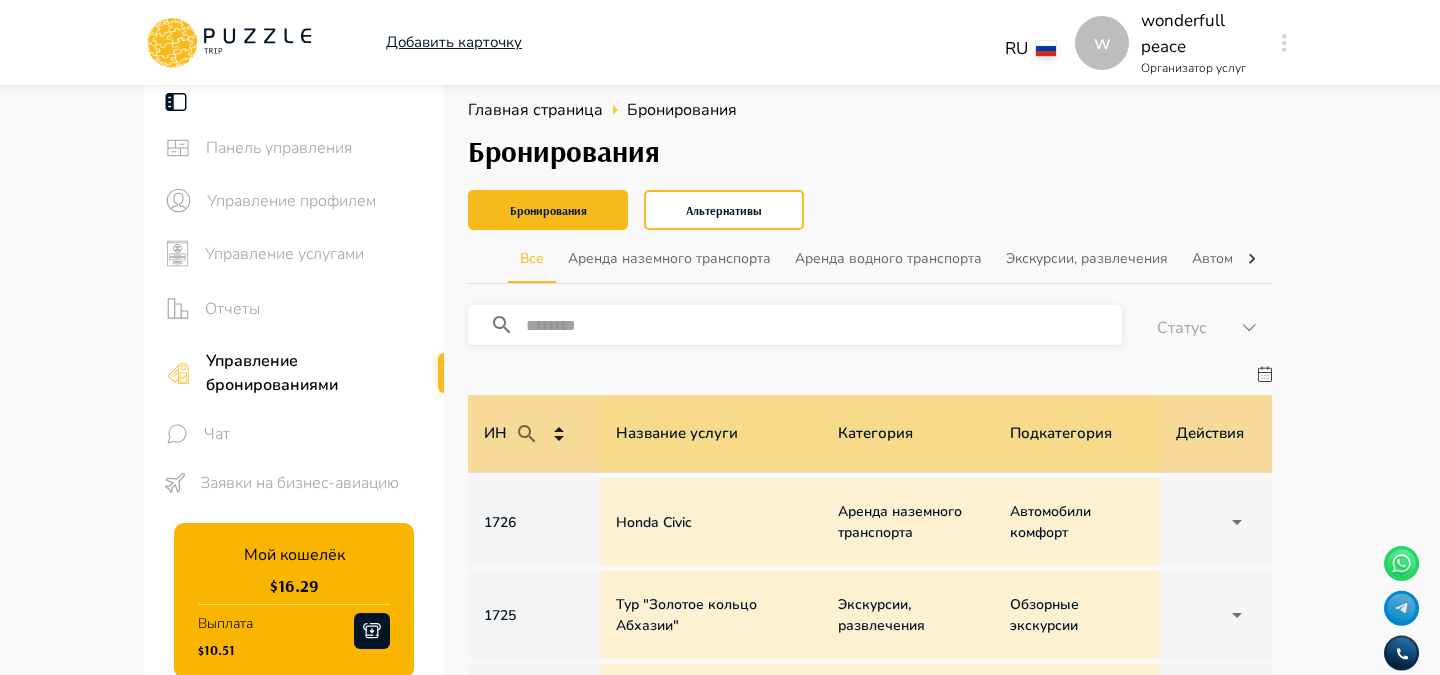 scroll, scrollTop: 172, scrollLeft: 0, axis: vertical 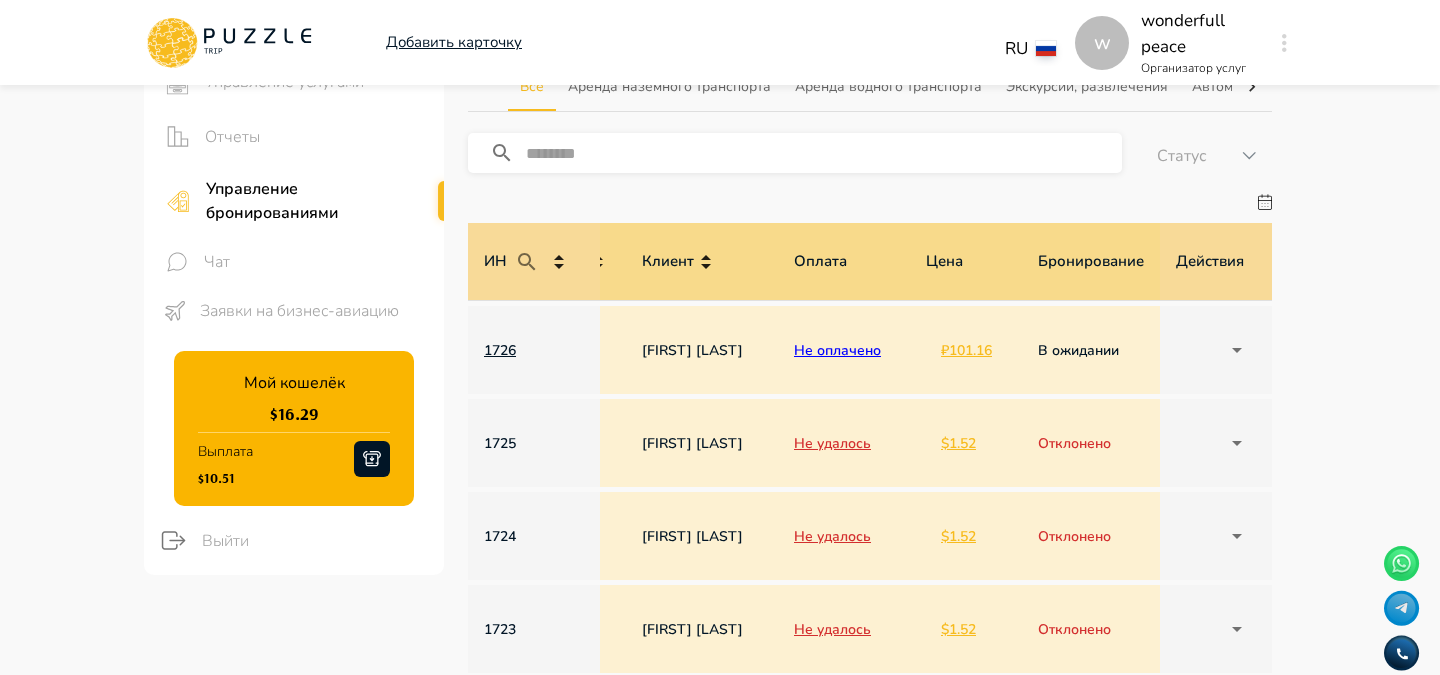click on "1726" at bounding box center (534, 350) 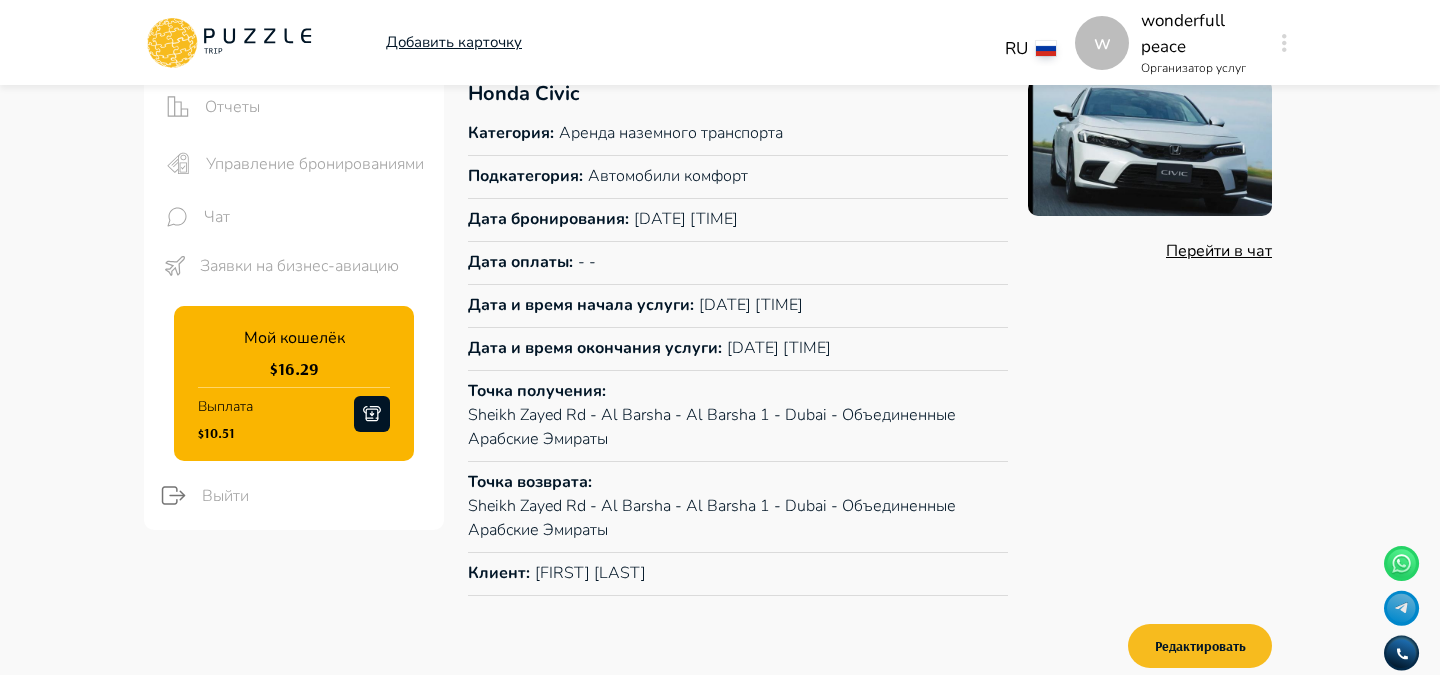 scroll, scrollTop: 263, scrollLeft: 0, axis: vertical 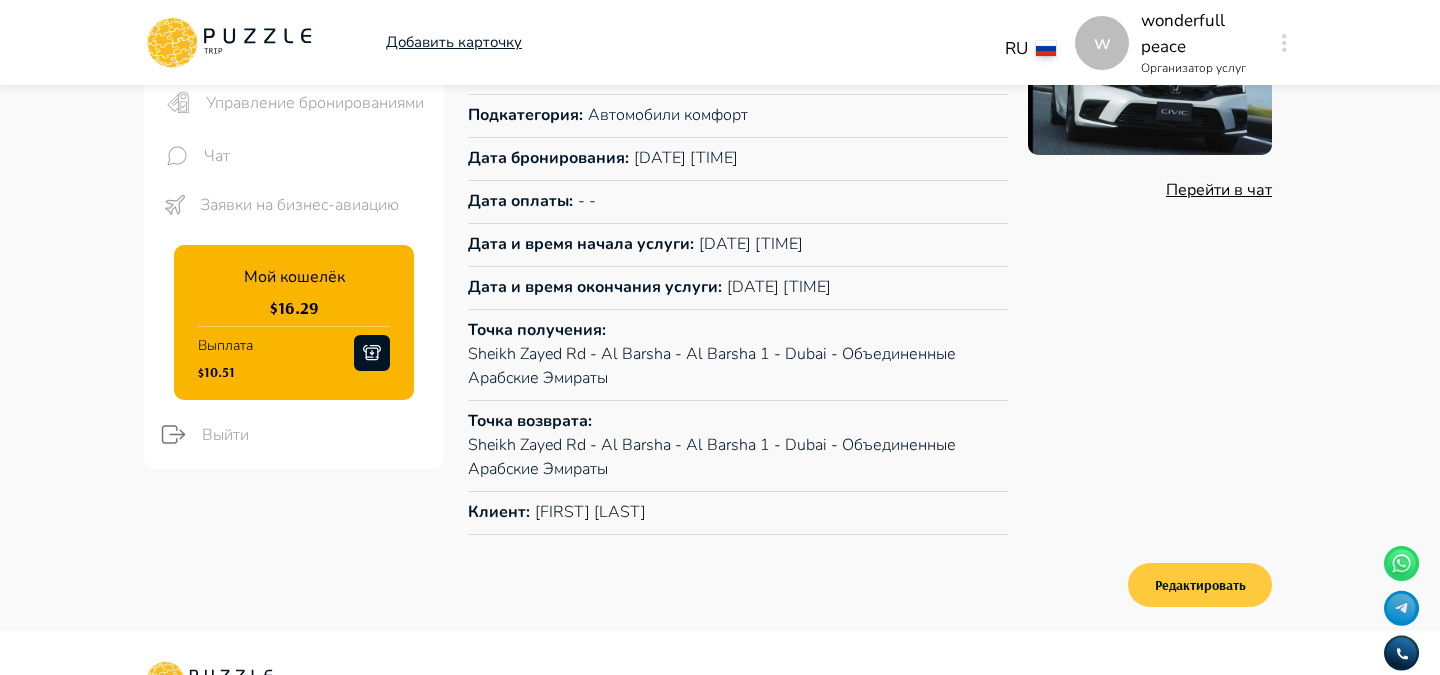 click on "Редактировать" at bounding box center (1200, 585) 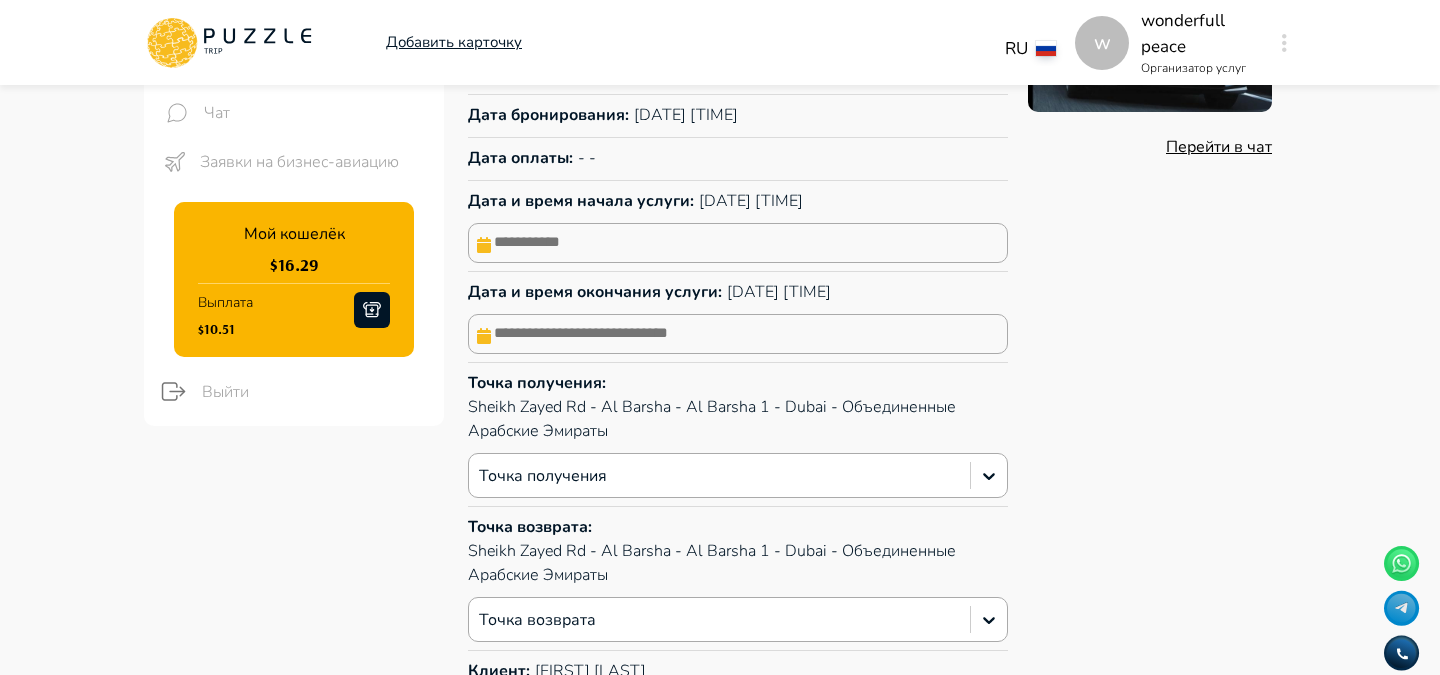 scroll, scrollTop: 327, scrollLeft: 0, axis: vertical 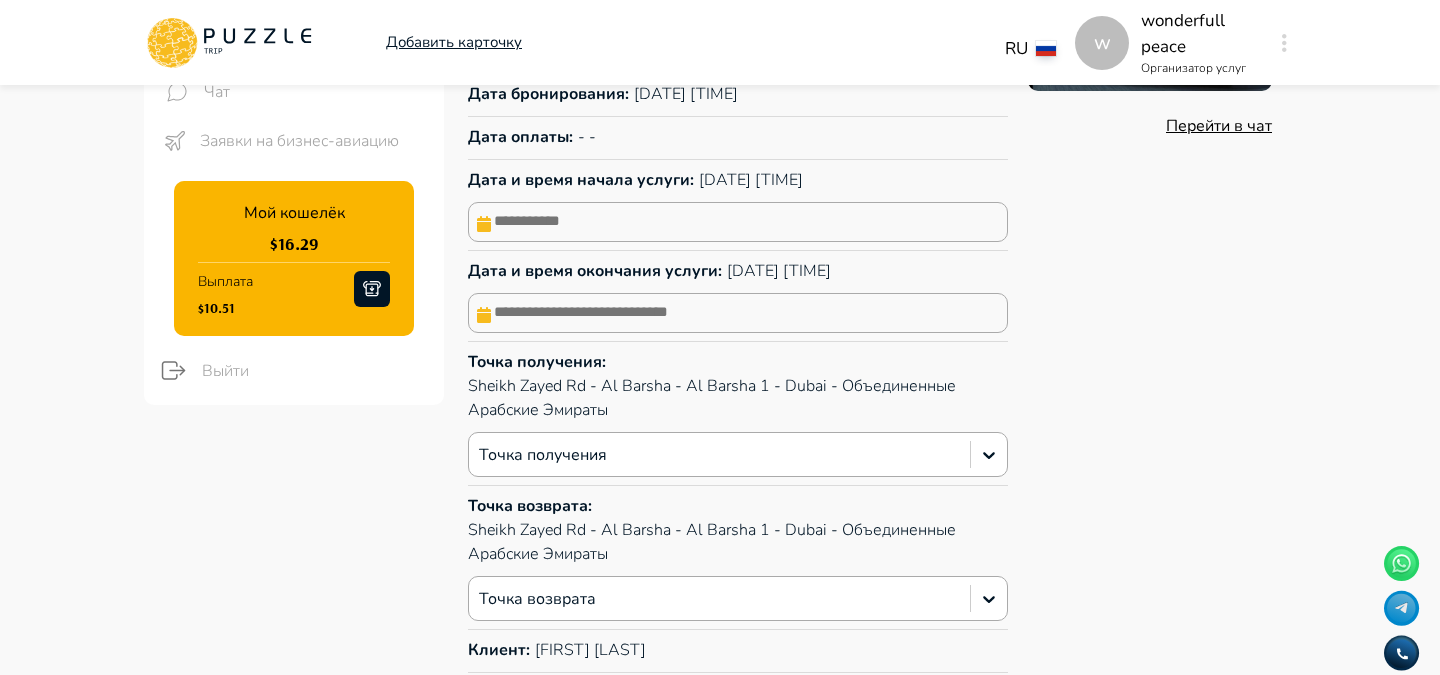 click at bounding box center (738, 222) 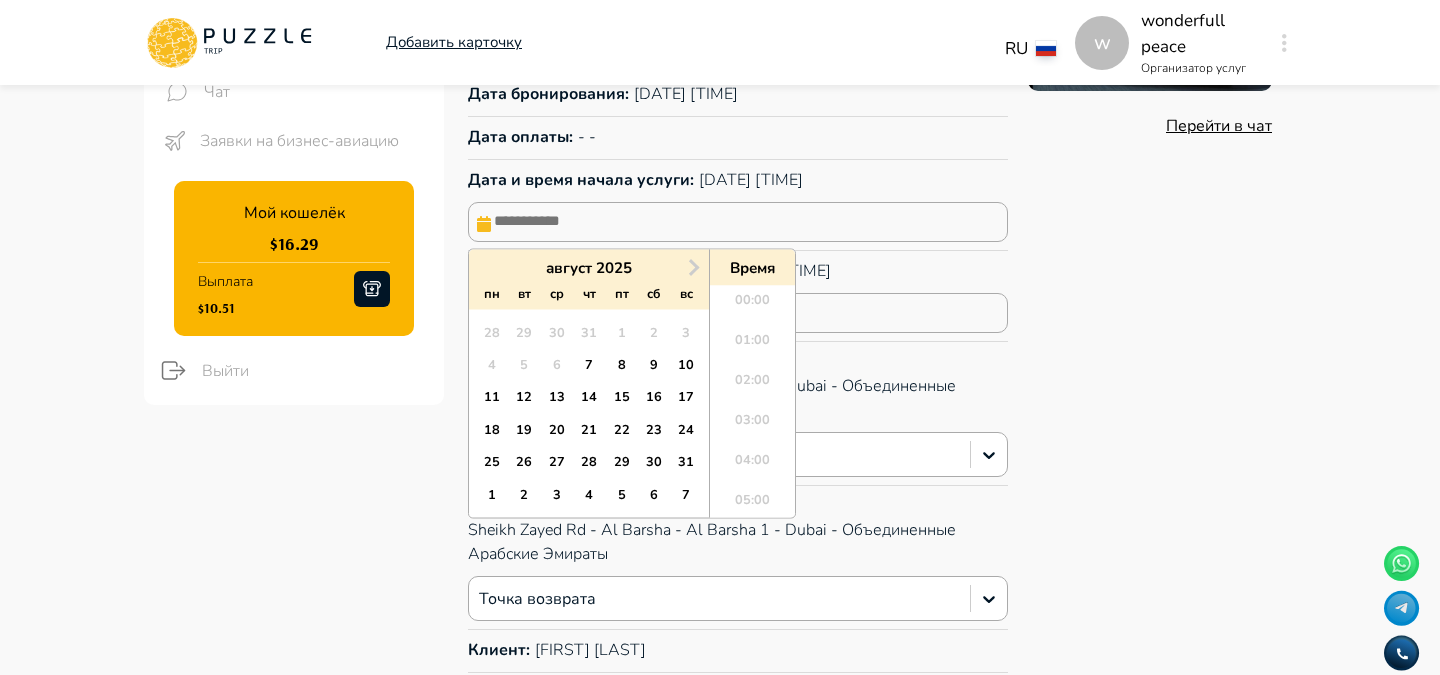 click at bounding box center [738, 222] 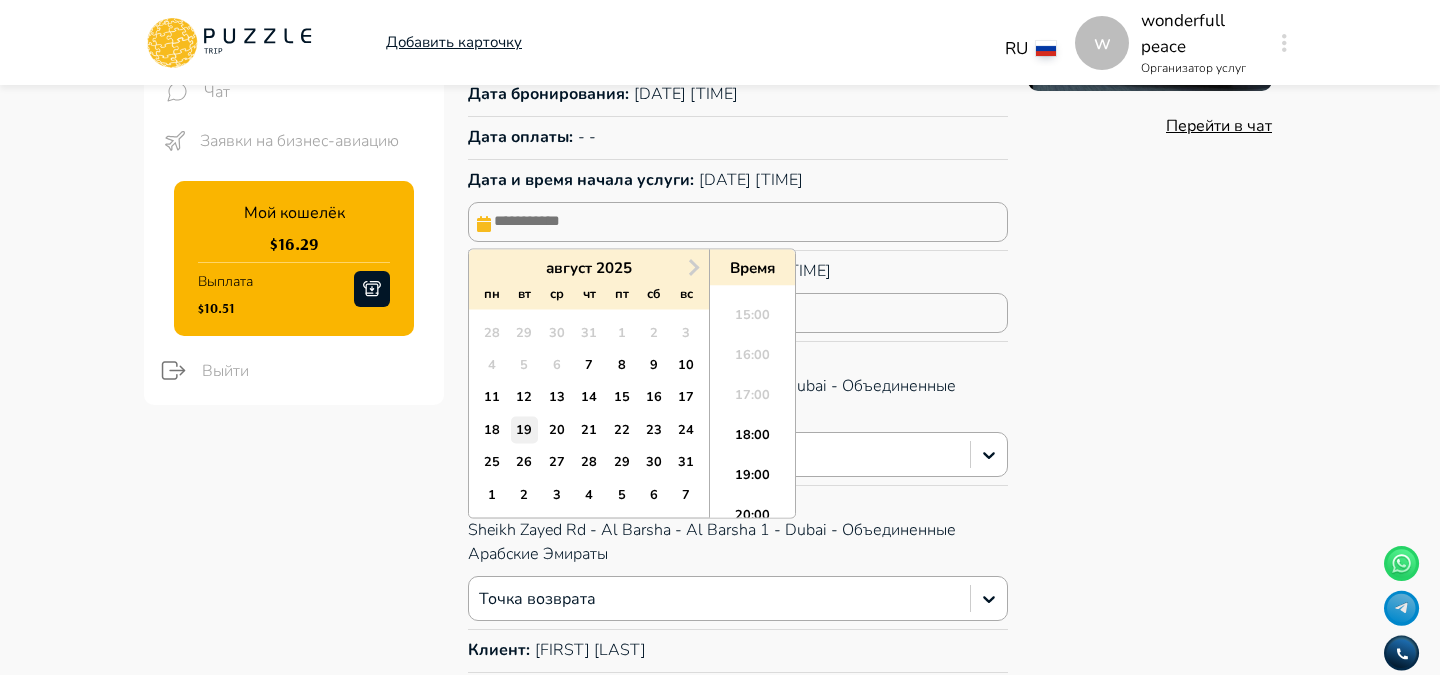 click on "19" at bounding box center [524, 429] 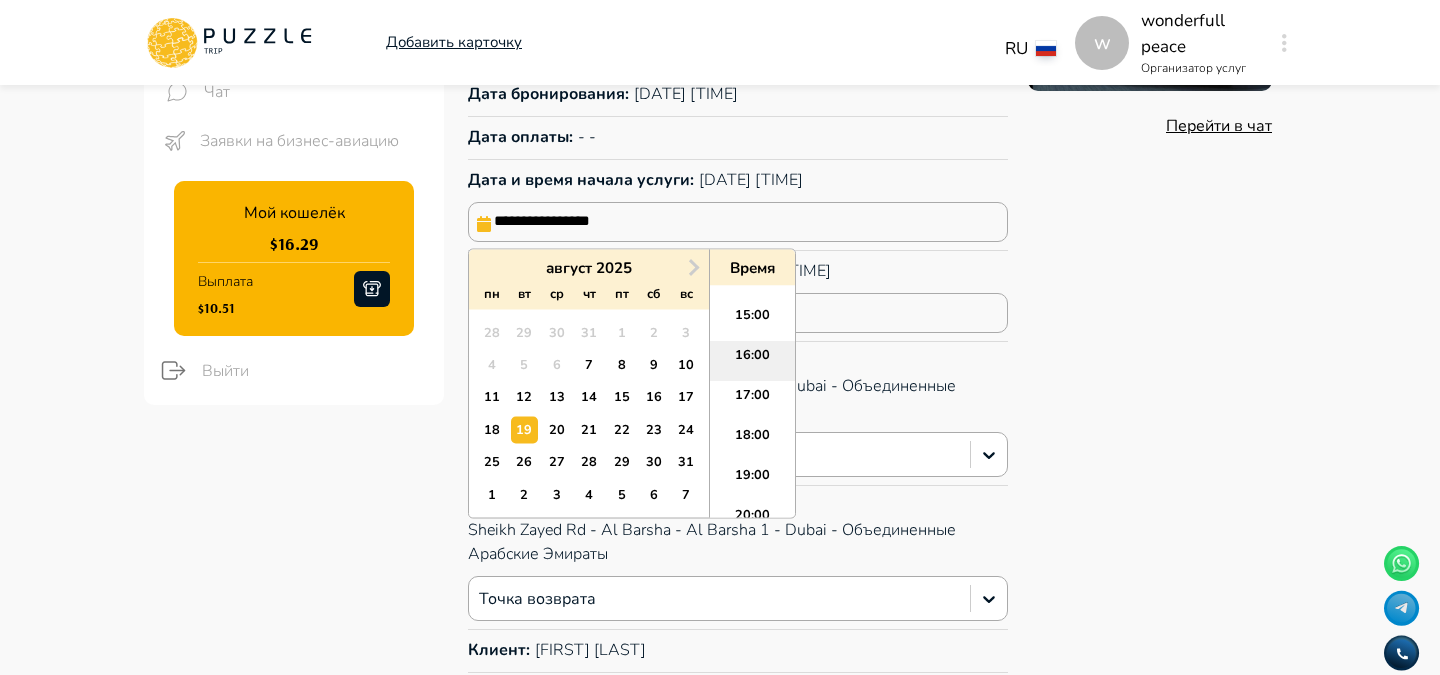 click on "16:00" at bounding box center [752, 362] 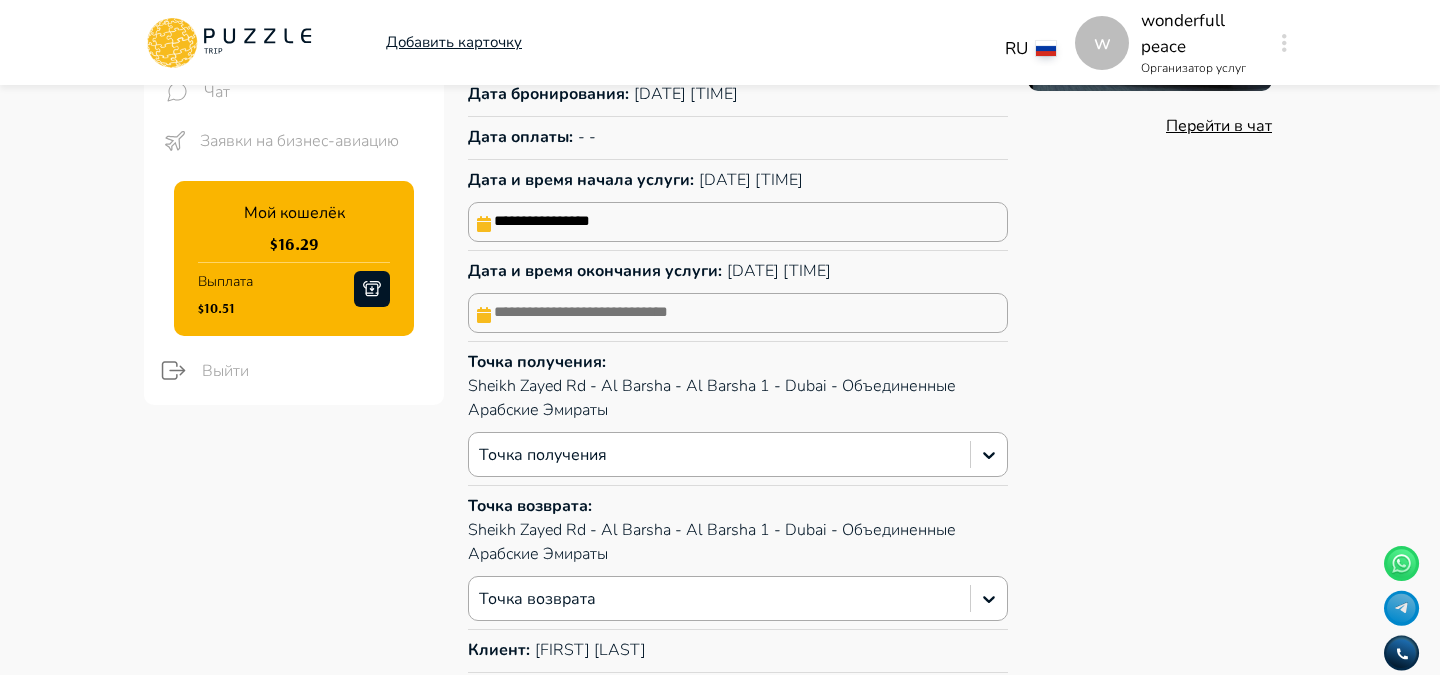 scroll, scrollTop: 383, scrollLeft: 0, axis: vertical 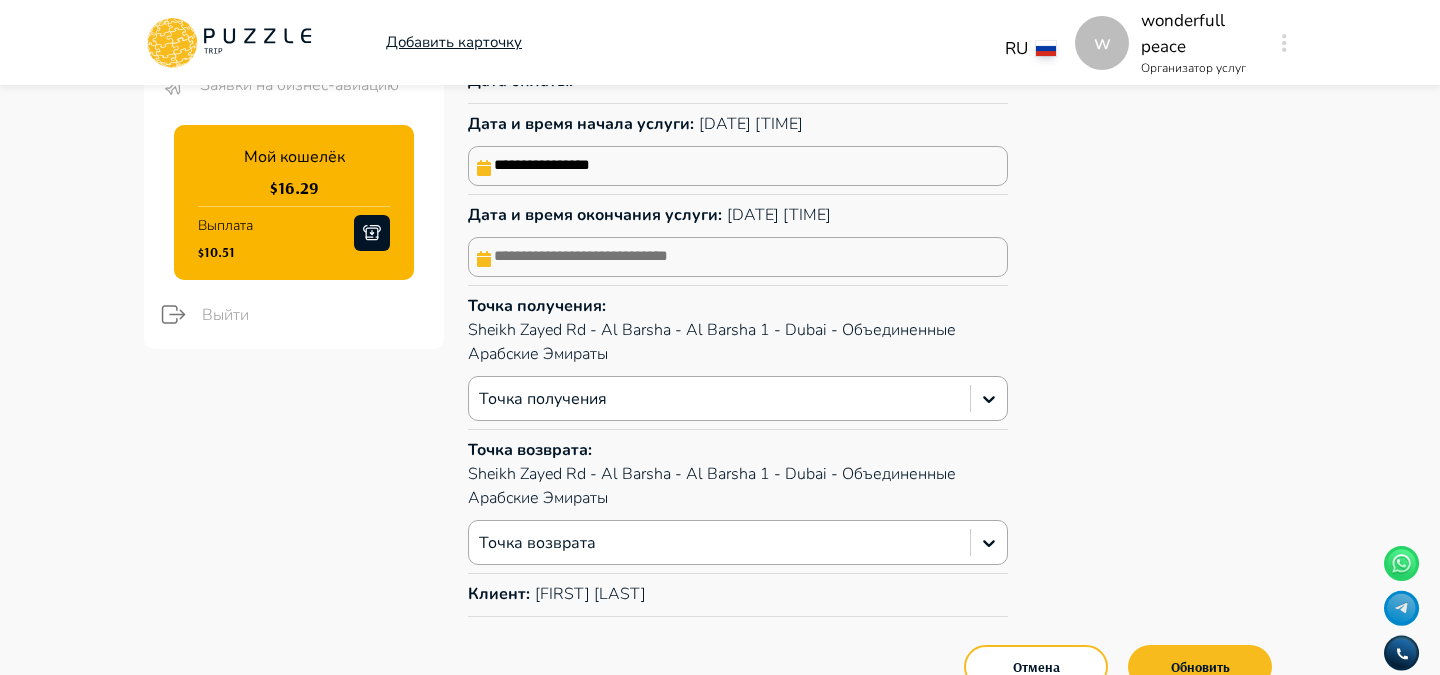 click at bounding box center (738, 257) 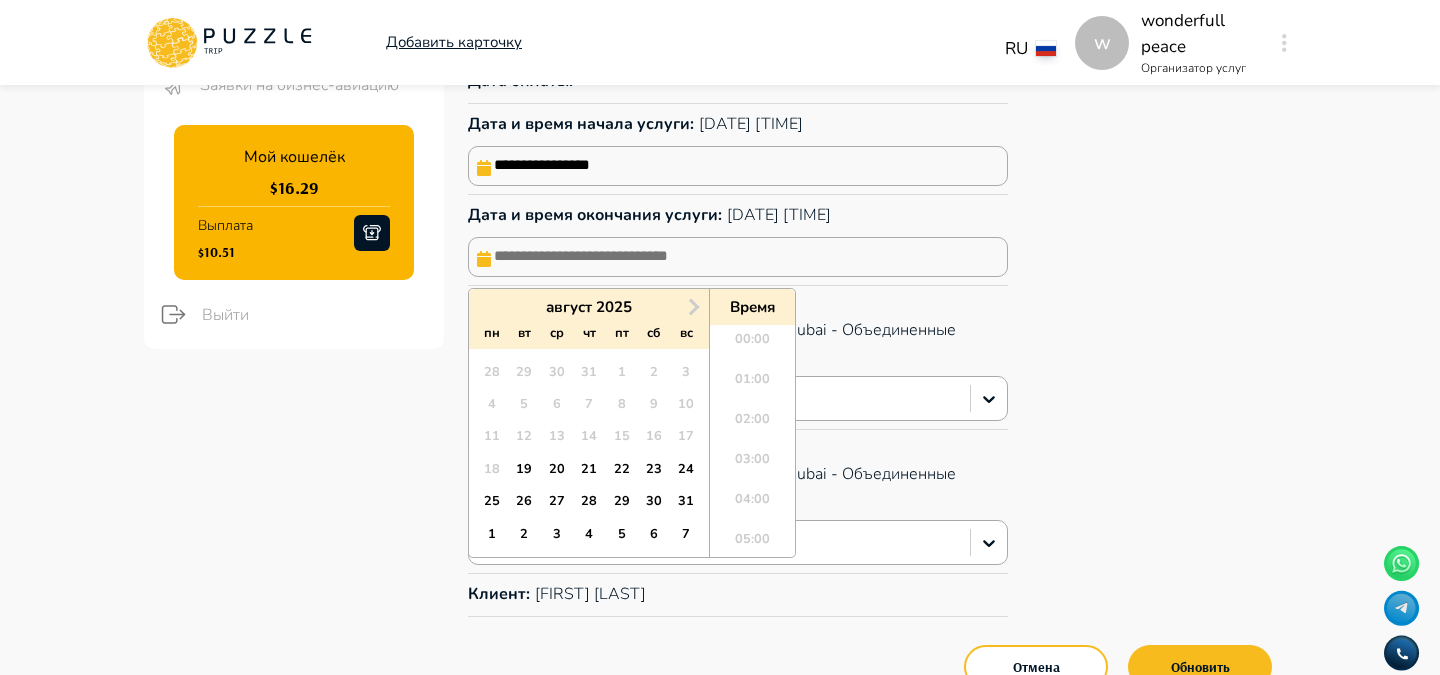 scroll, scrollTop: 584, scrollLeft: 0, axis: vertical 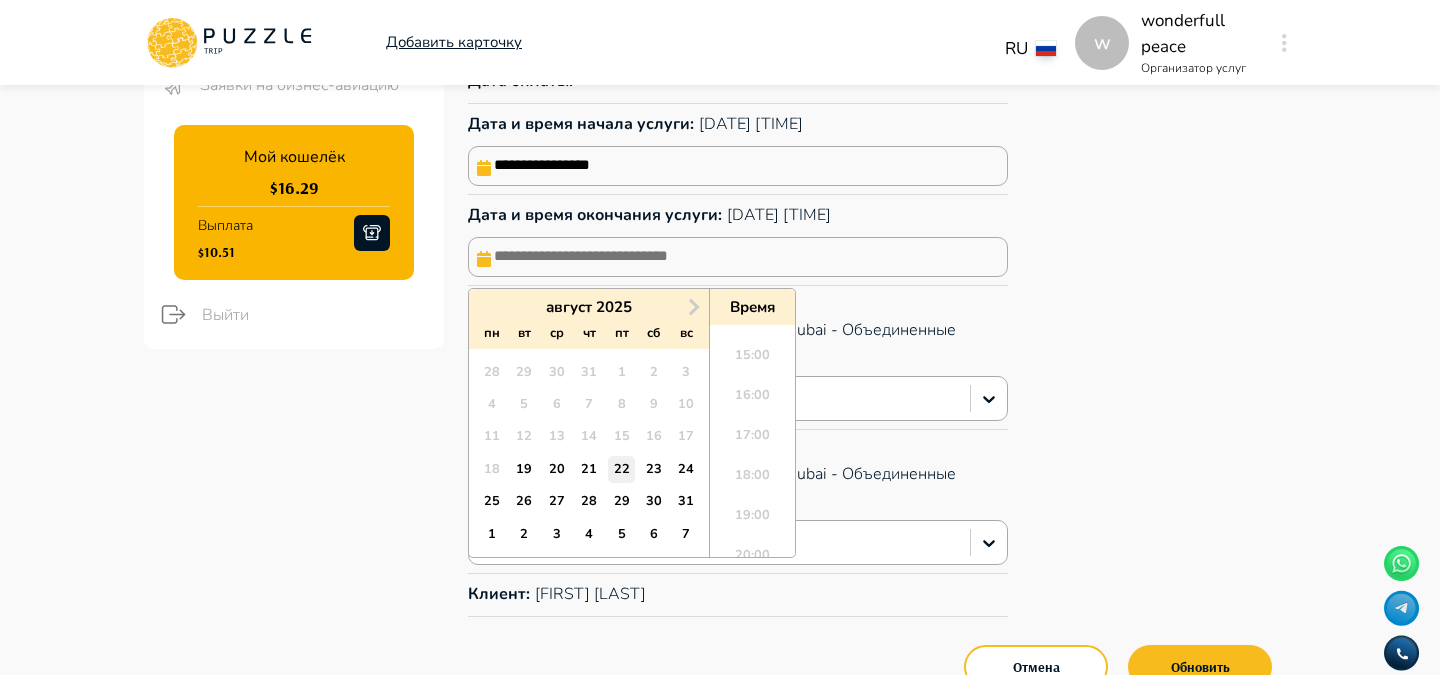 click on "22" at bounding box center (621, 469) 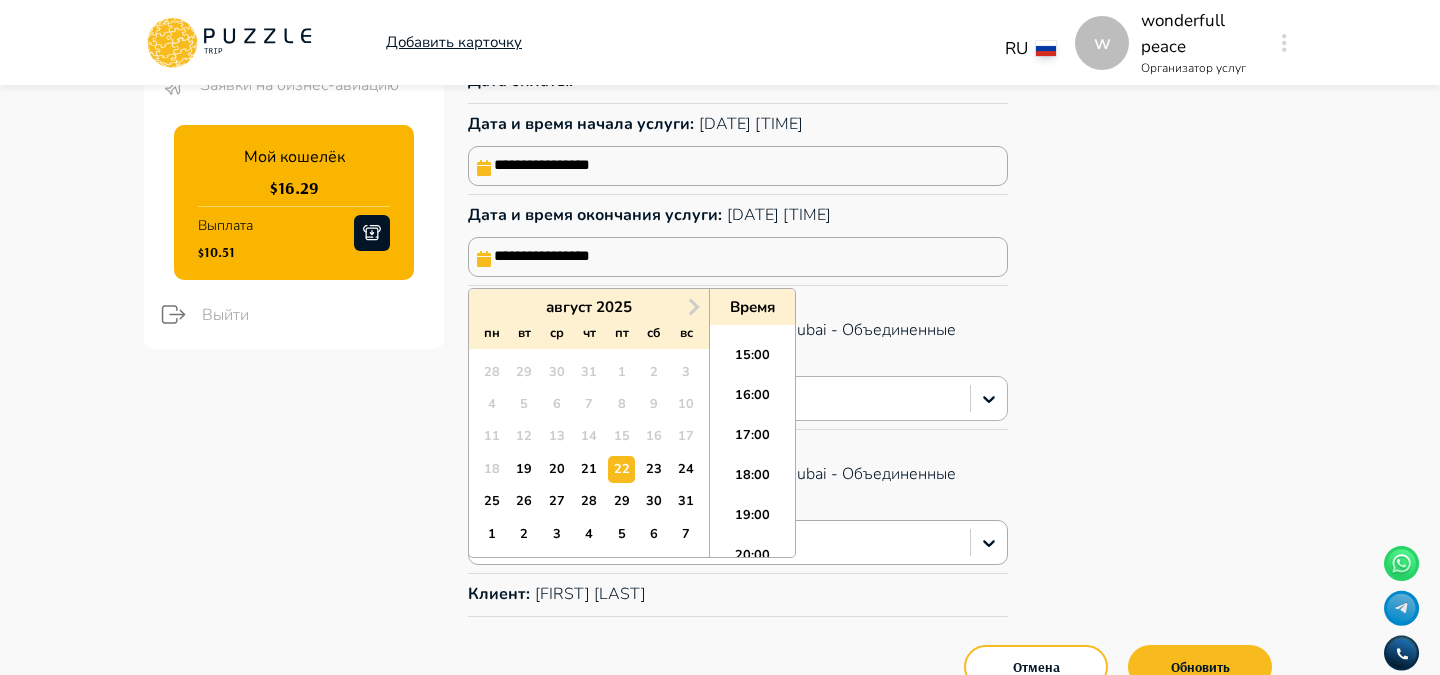click on "16:00" at bounding box center [752, 401] 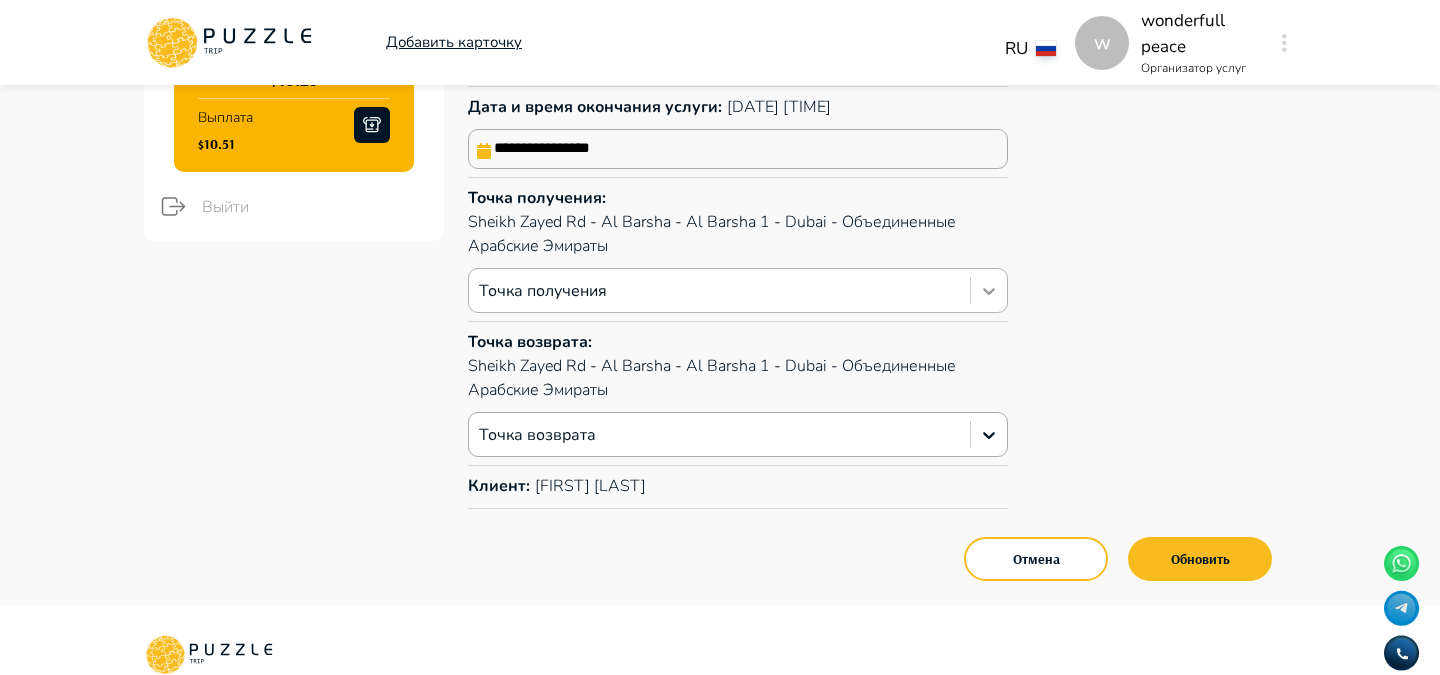 scroll, scrollTop: 507, scrollLeft: 0, axis: vertical 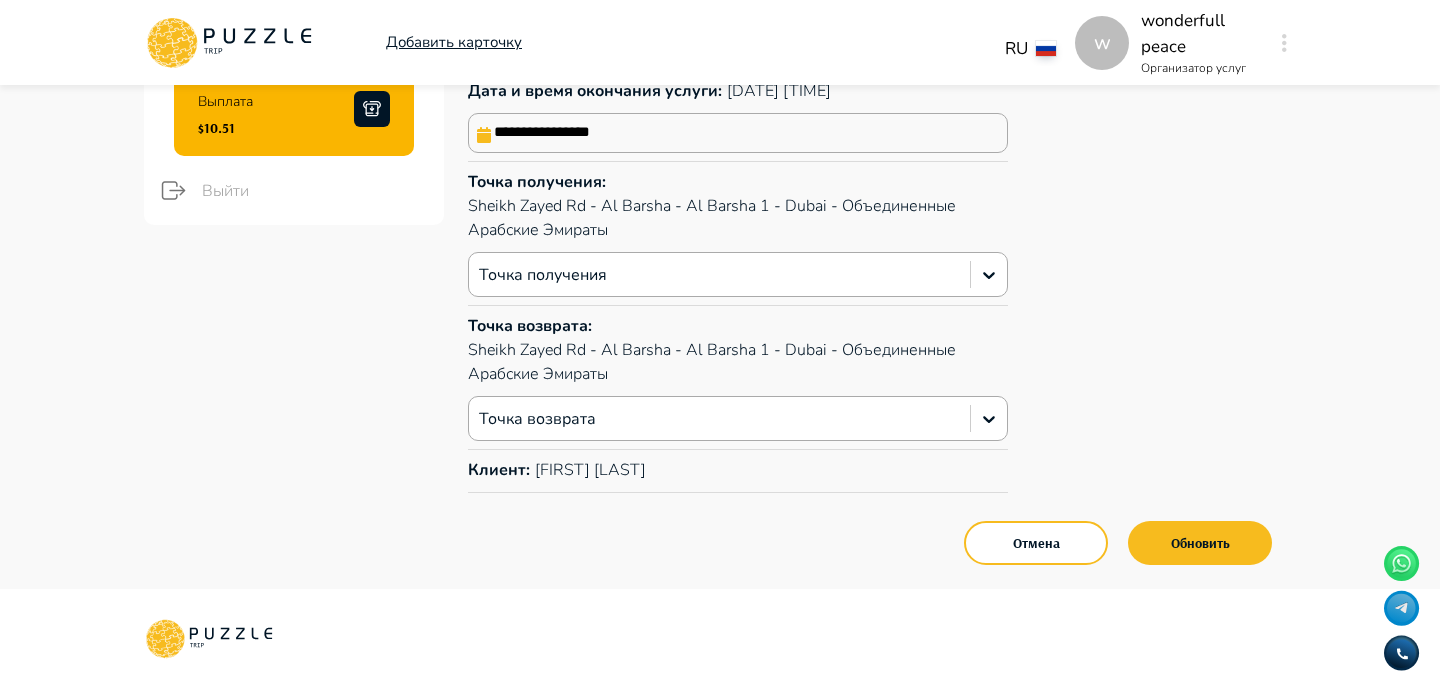 click on "Обновить" at bounding box center [1200, 543] 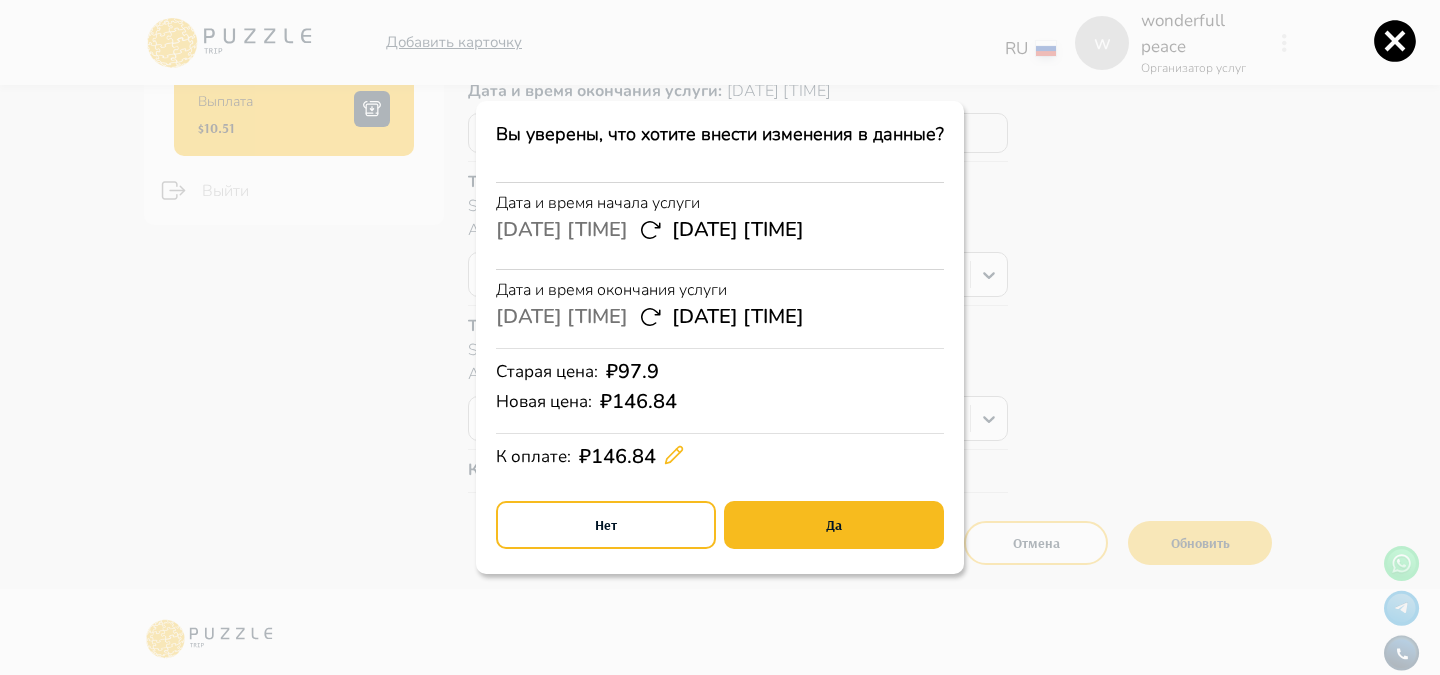 click 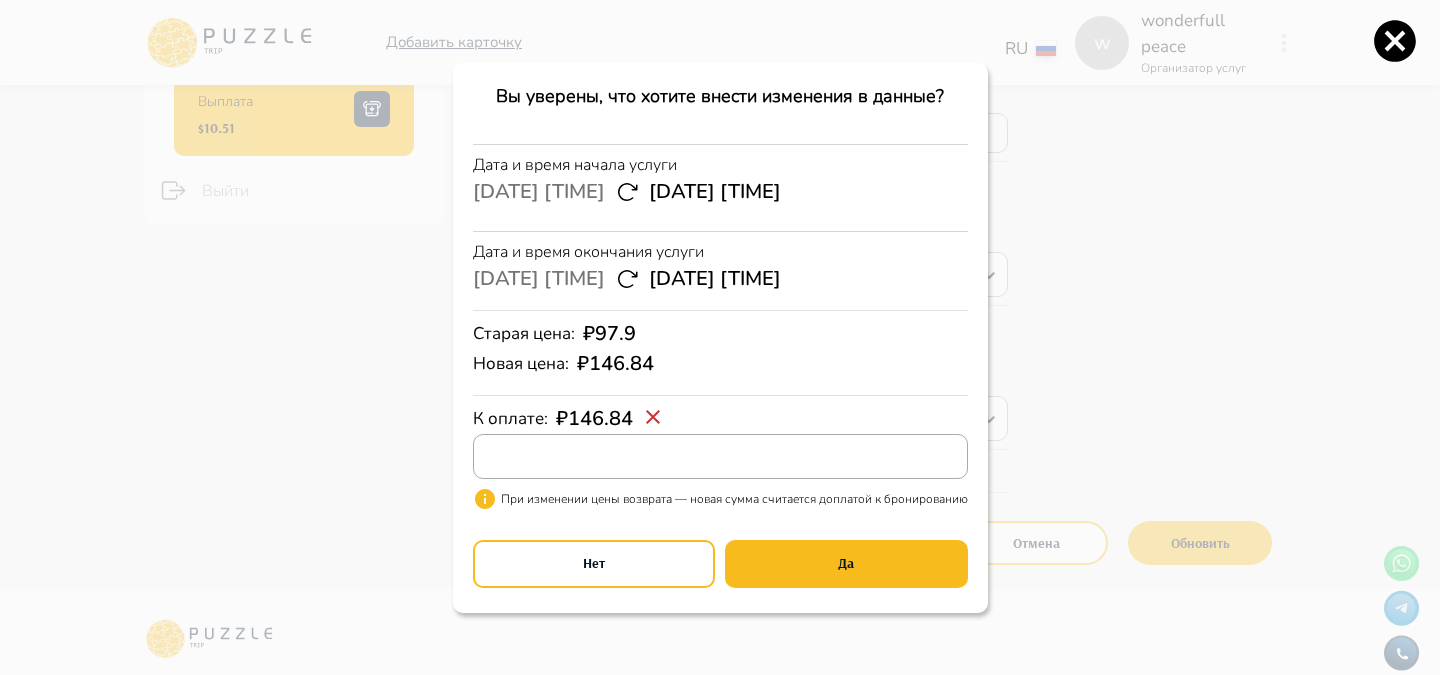 click at bounding box center [720, 456] 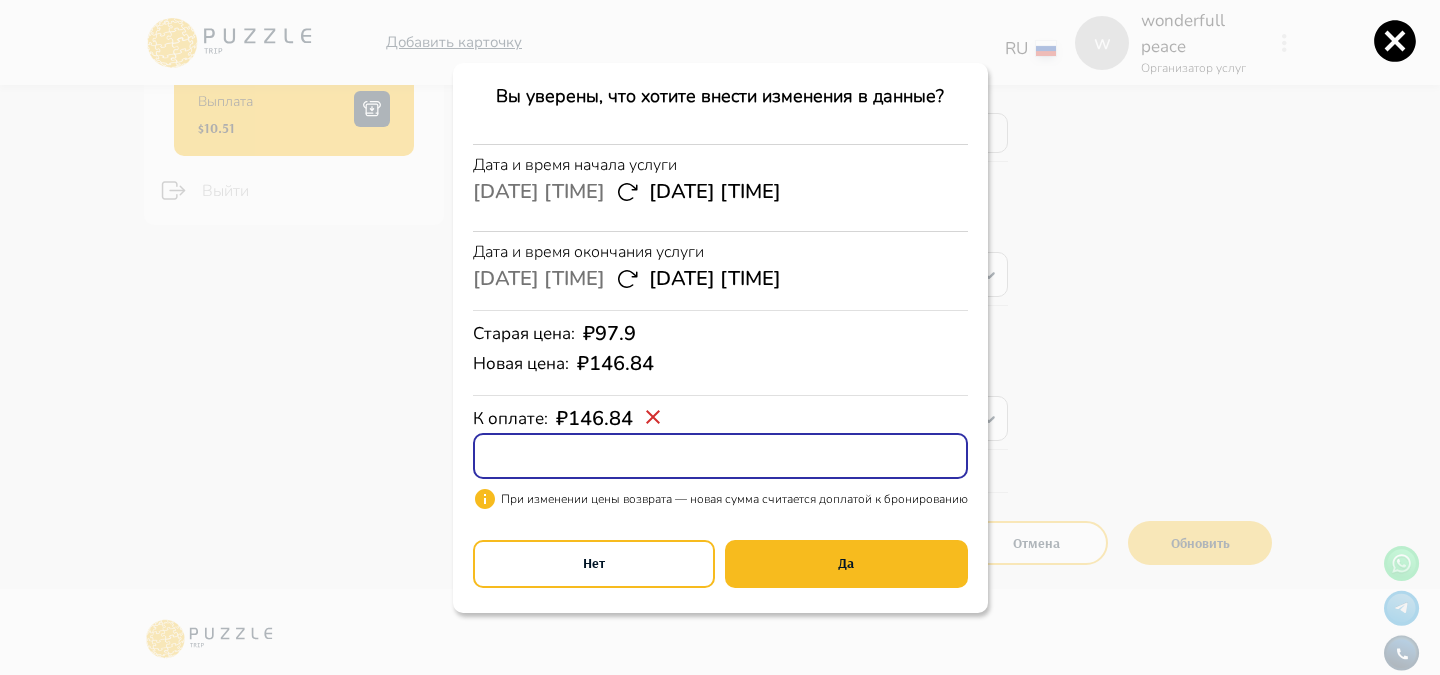 click on "К оплате : ₽ 146.84" at bounding box center [720, 419] 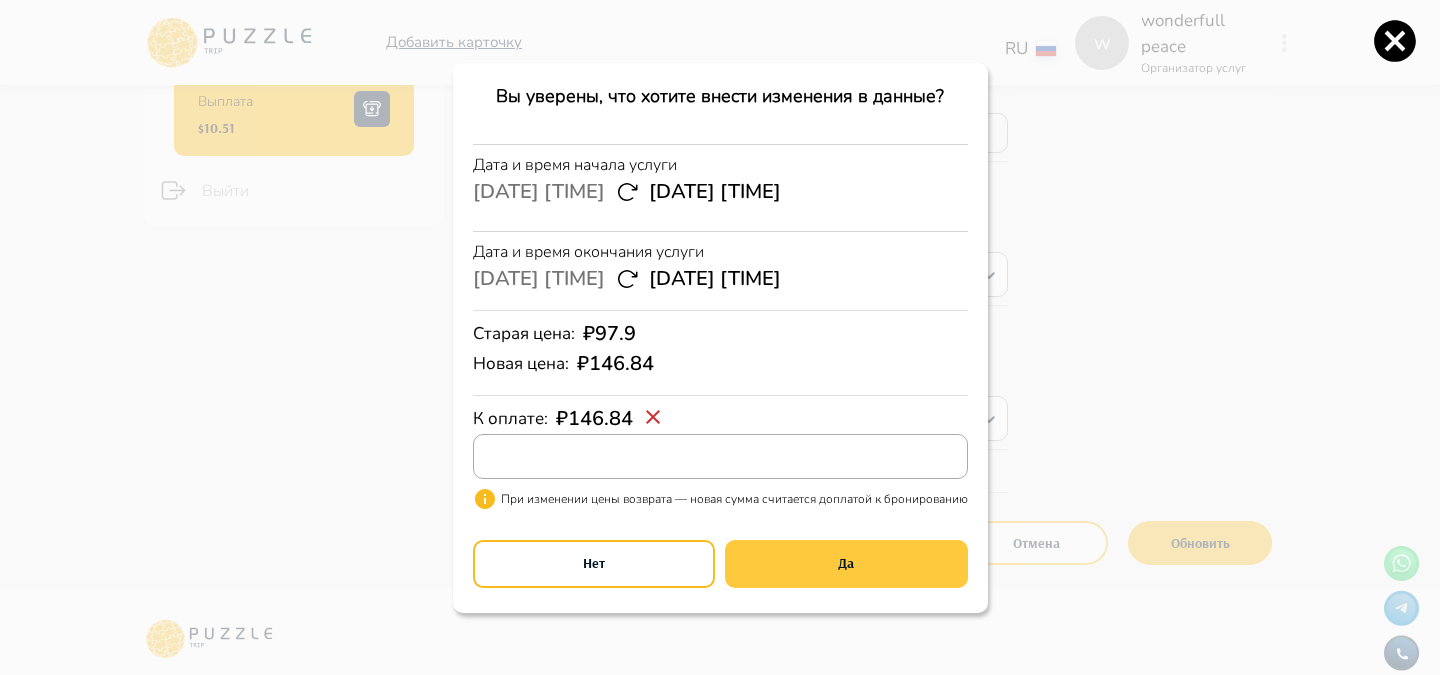 click on "Да" at bounding box center (846, 564) 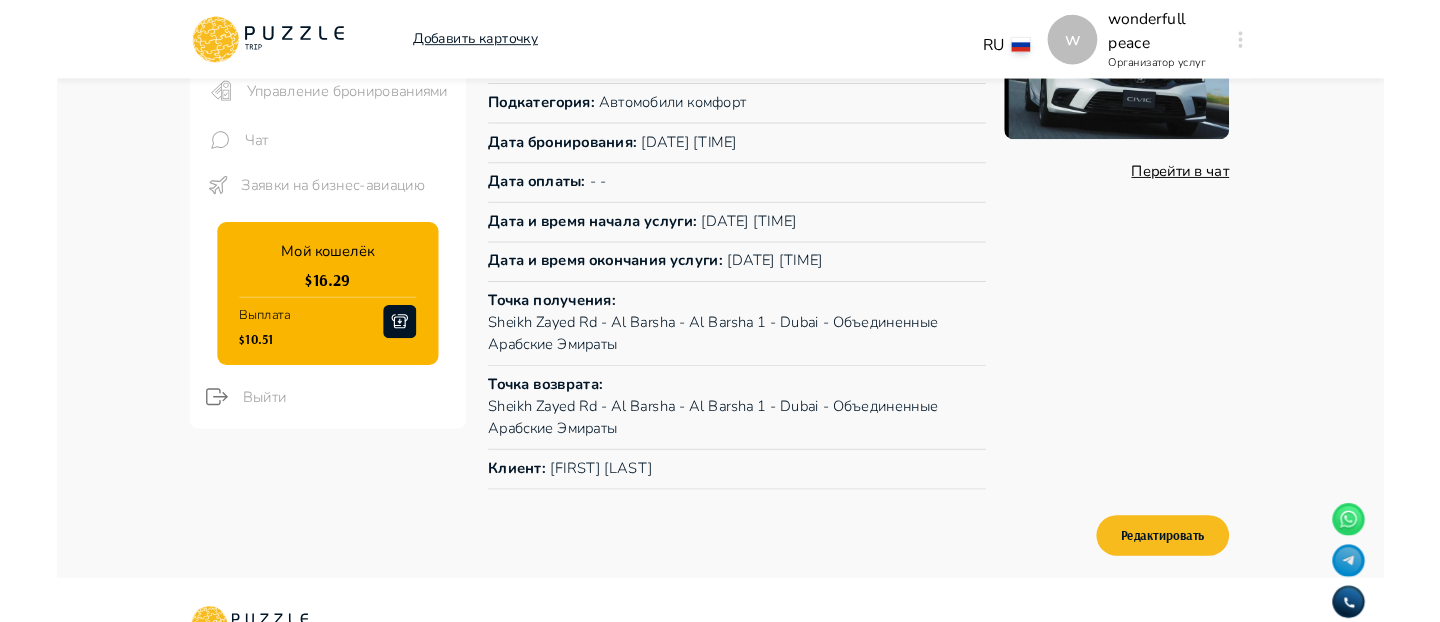 scroll, scrollTop: 0, scrollLeft: 0, axis: both 